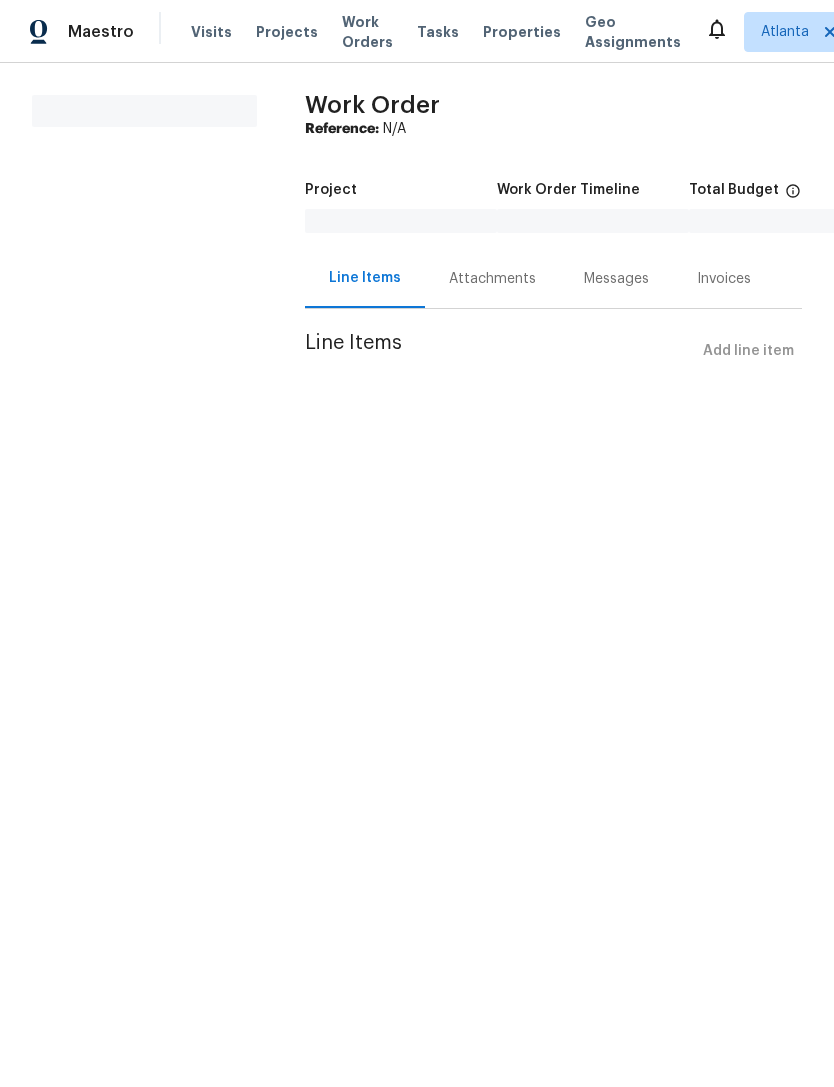 scroll, scrollTop: 0, scrollLeft: 0, axis: both 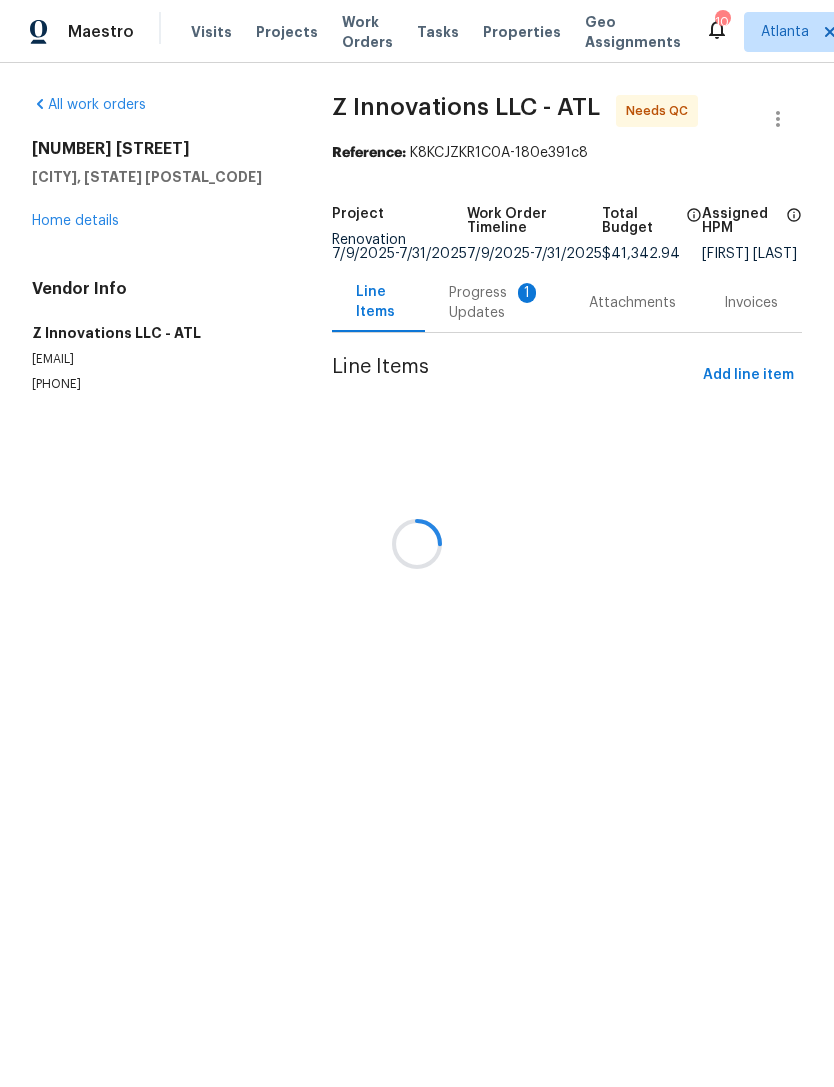 click at bounding box center [417, 543] 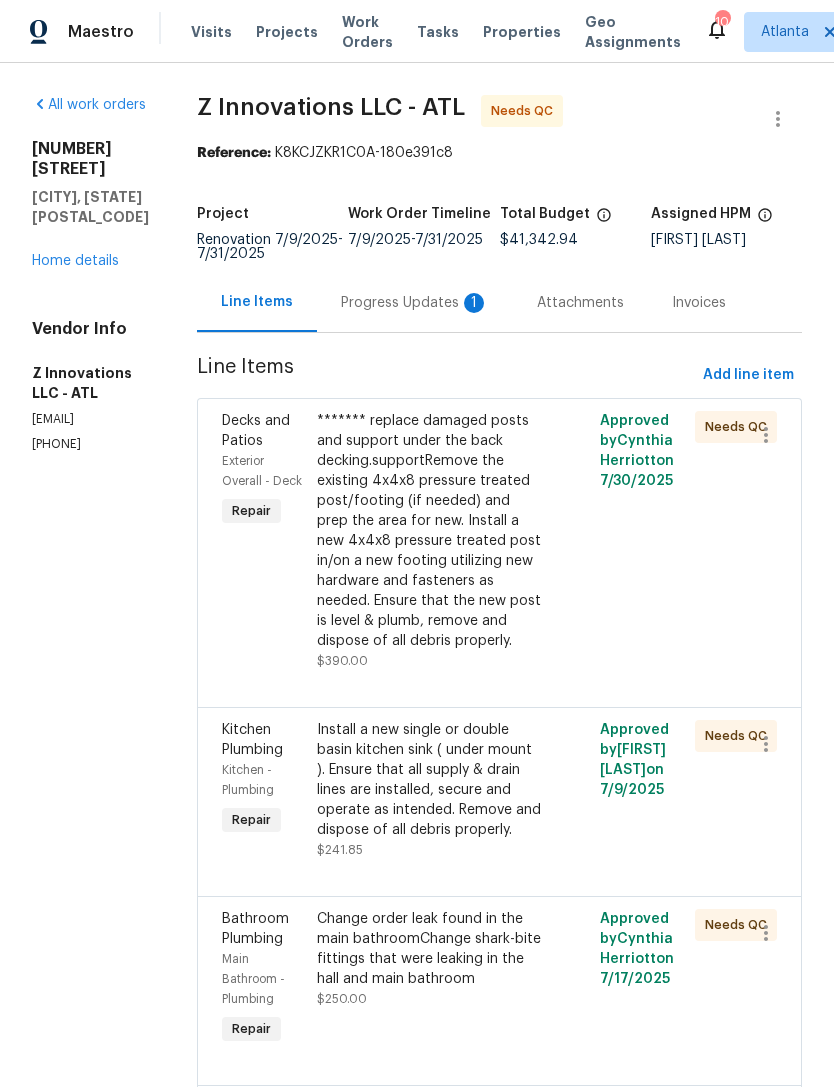 click on "Progress Updates 1" at bounding box center [415, 302] 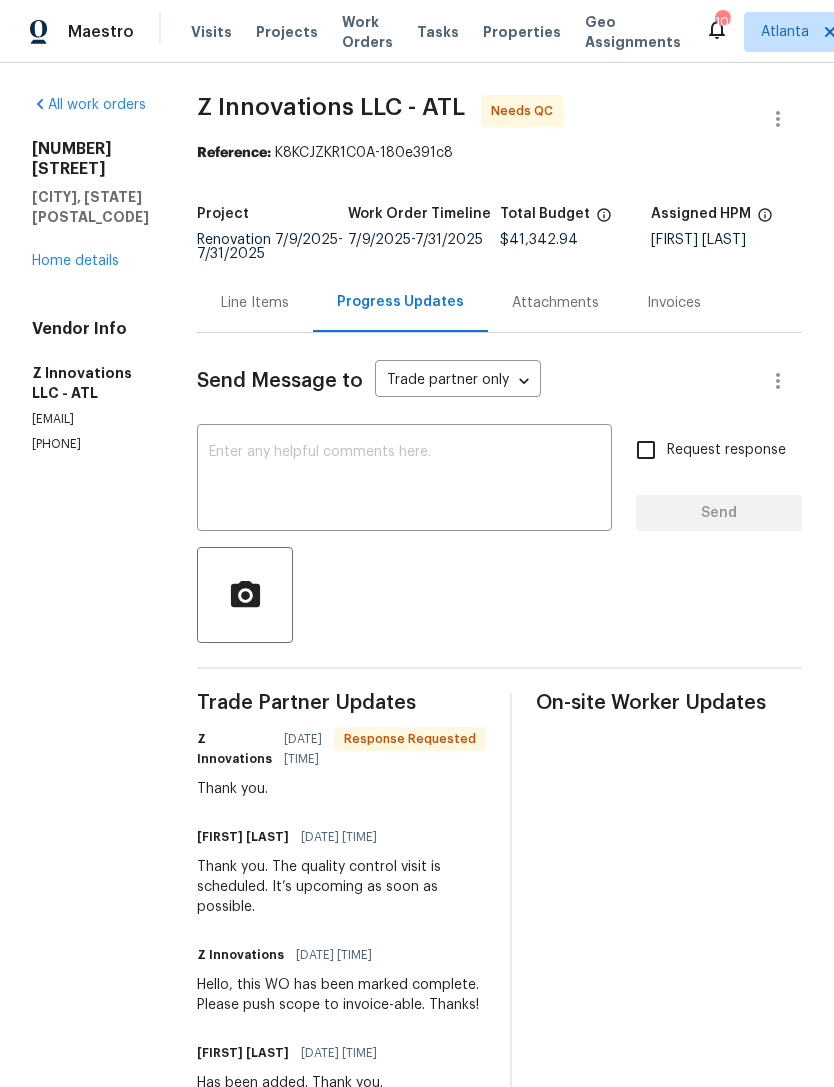 click on "All work orders [NUMBER] [STREET] [CITY], [STATE] [POSTAL_CODE] Home details Vendor Info Z Innovations LLC - ATL [EMAIL] ([PHONE])" at bounding box center (90, 274) 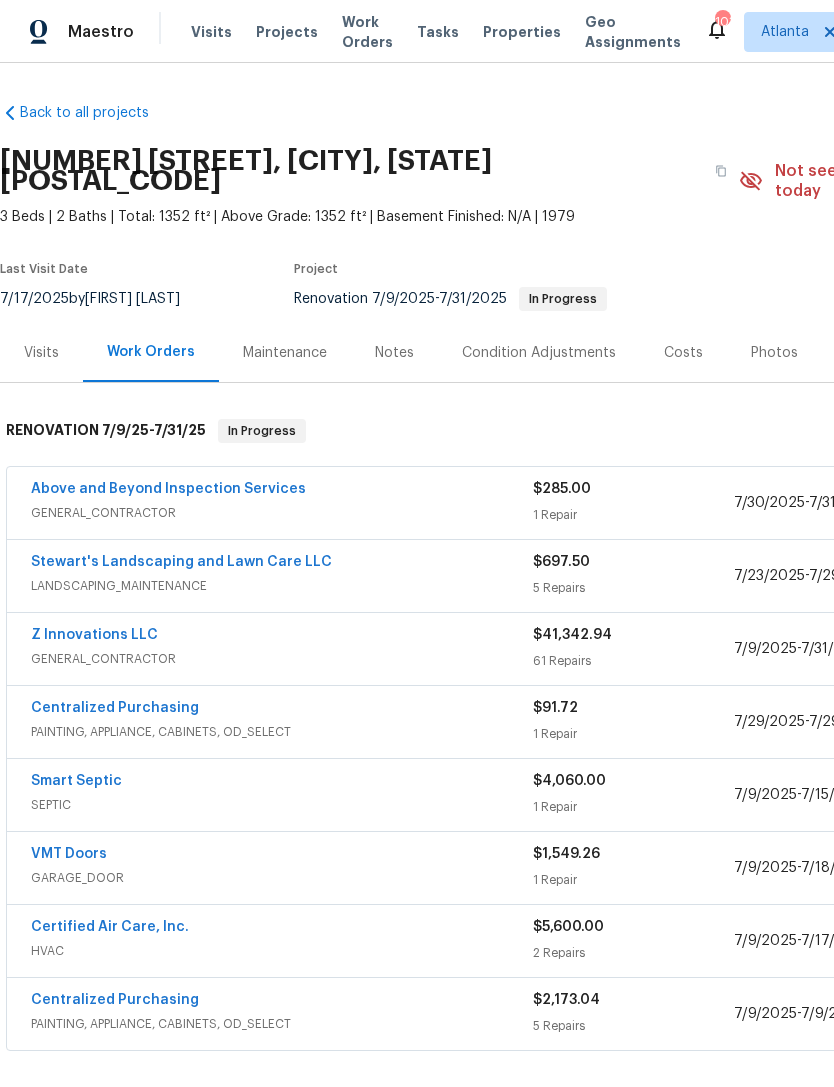 scroll, scrollTop: 0, scrollLeft: 0, axis: both 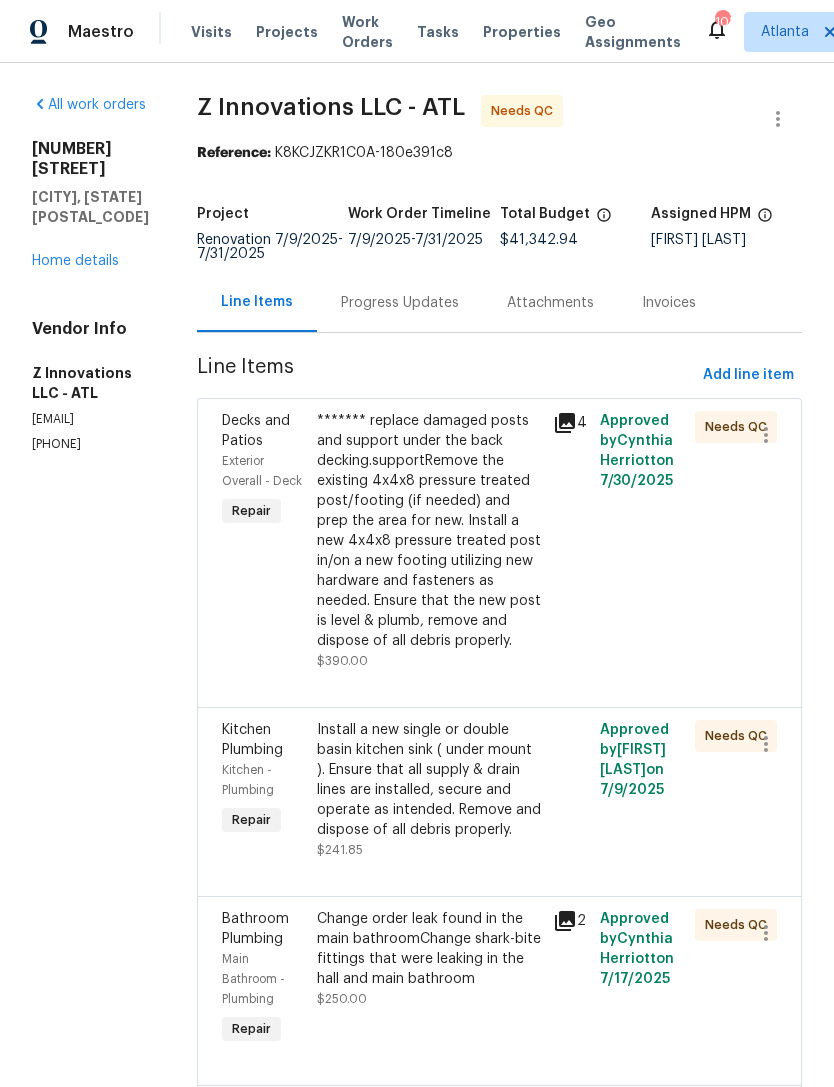 click on "Home details" at bounding box center [75, 261] 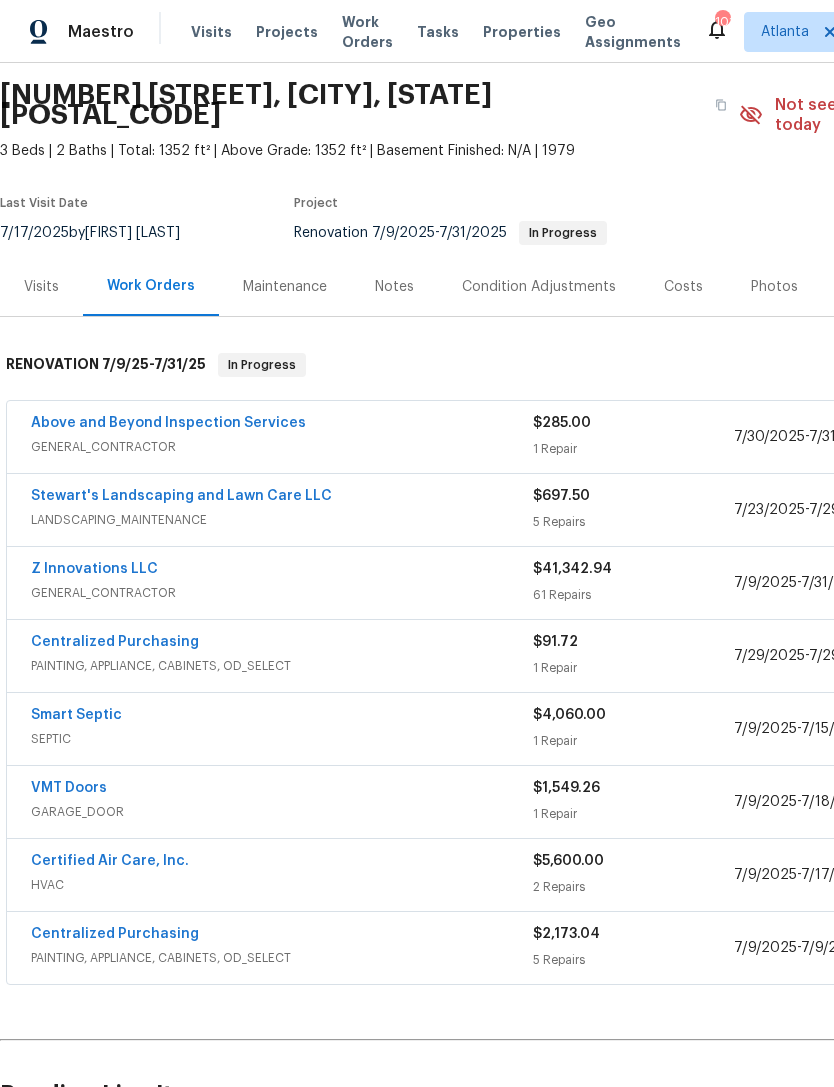 scroll, scrollTop: 67, scrollLeft: 0, axis: vertical 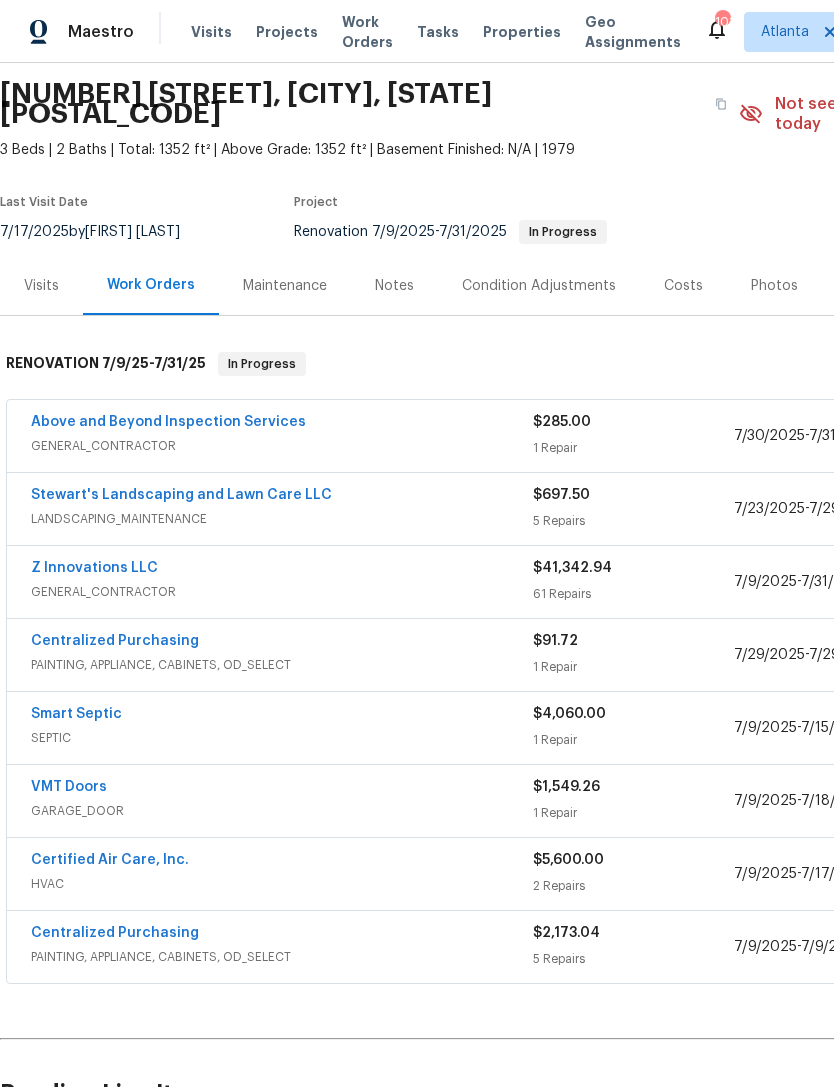 click on "Stewart's Landscaping and Lawn Care LLC" at bounding box center (181, 495) 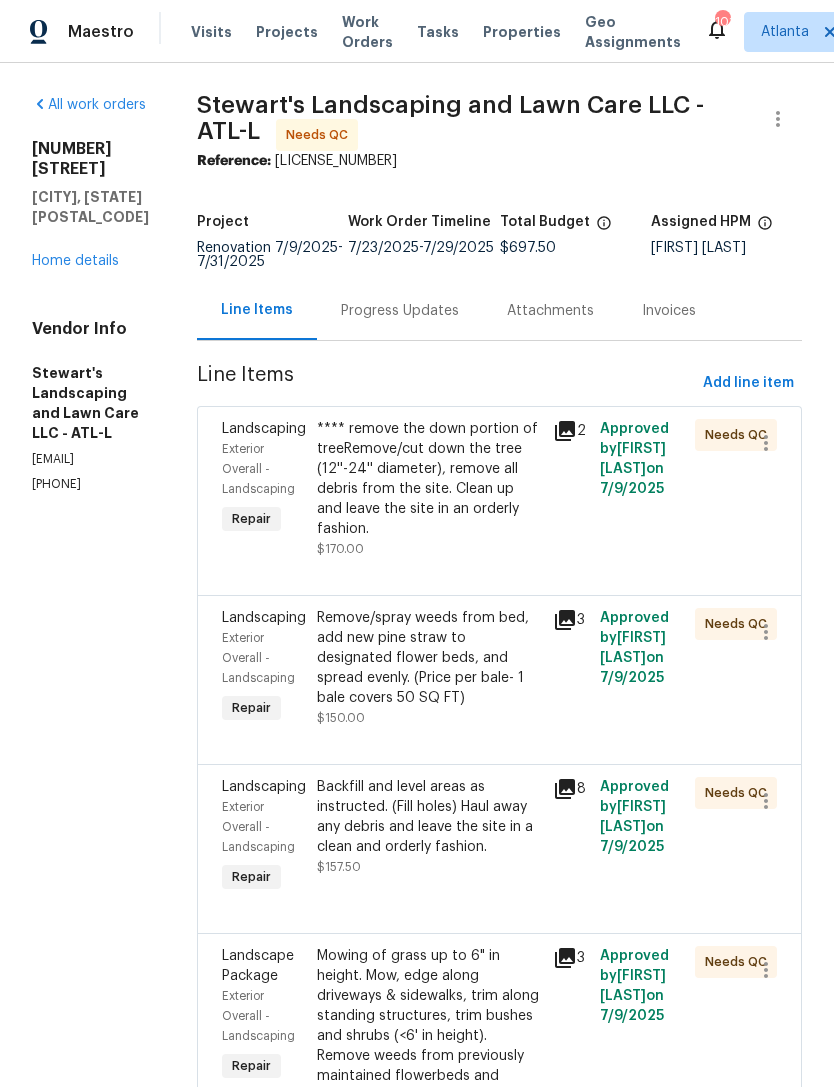click on "**** remove the down portion of treeRemove/cut down the tree (12''-24'' diameter), remove all debris from the site. Clean up and leave the site in an orderly fashion." at bounding box center [429, 479] 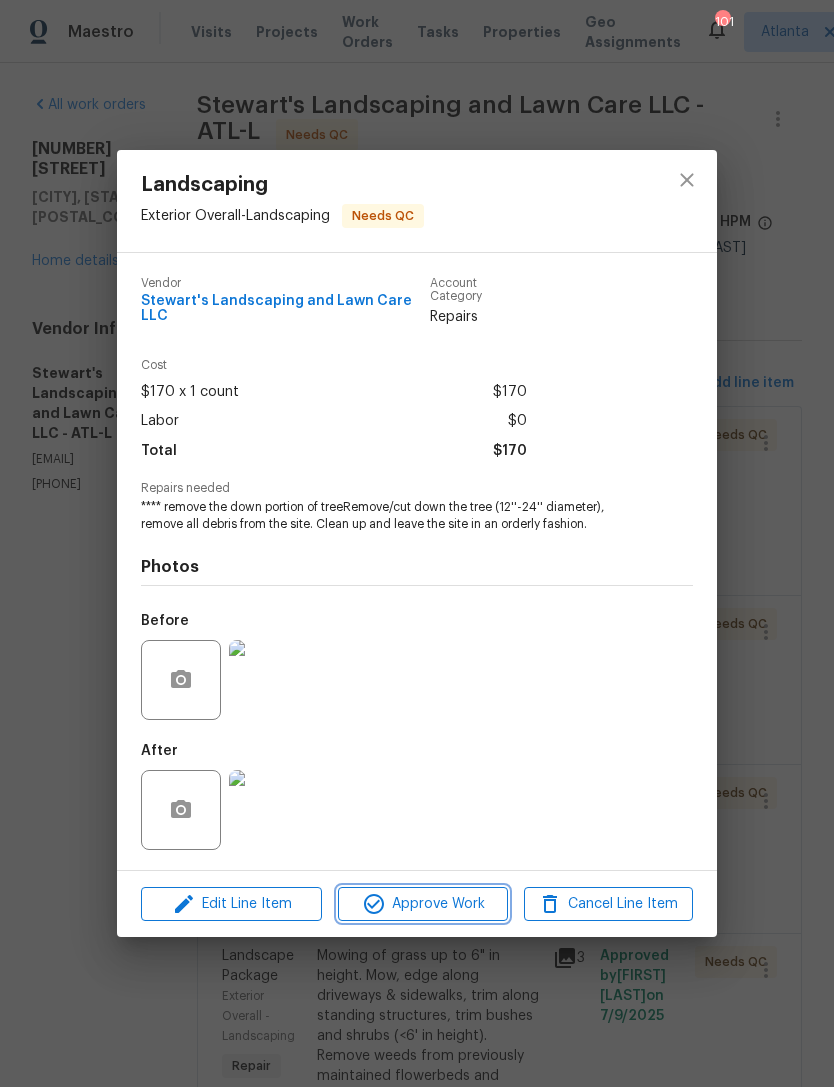 click on "Approve Work" at bounding box center [422, 904] 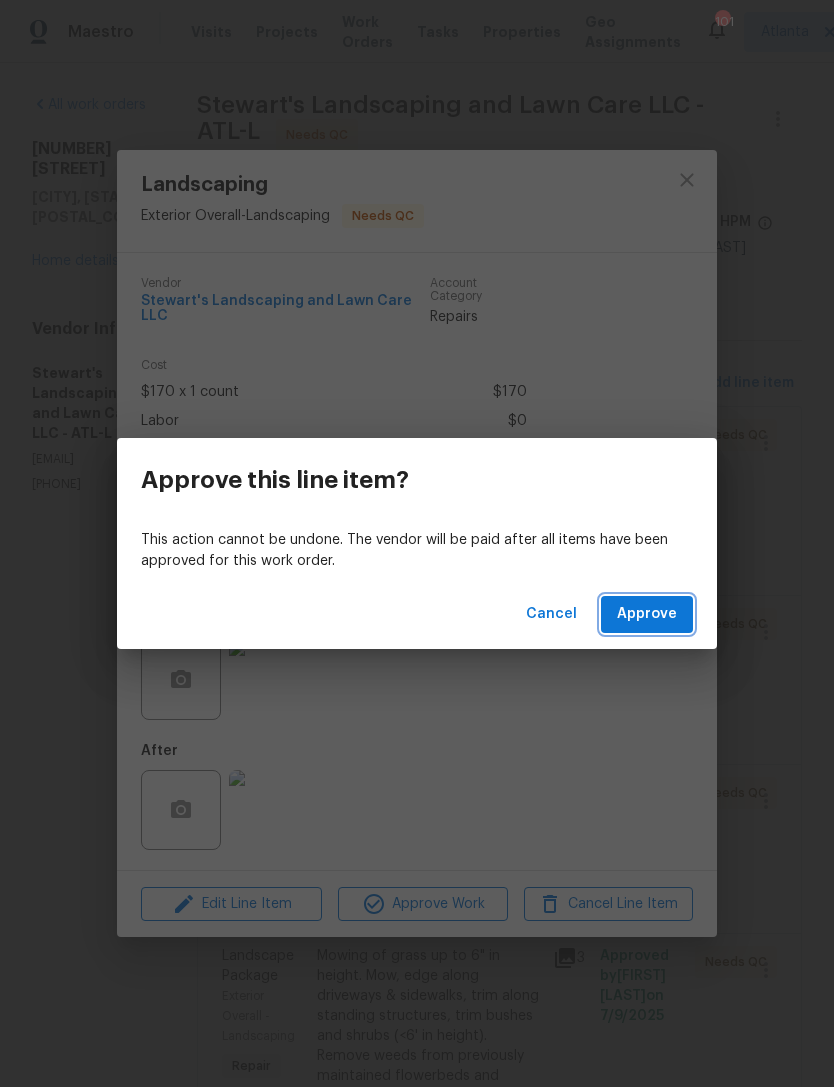 click on "Approve" at bounding box center (647, 614) 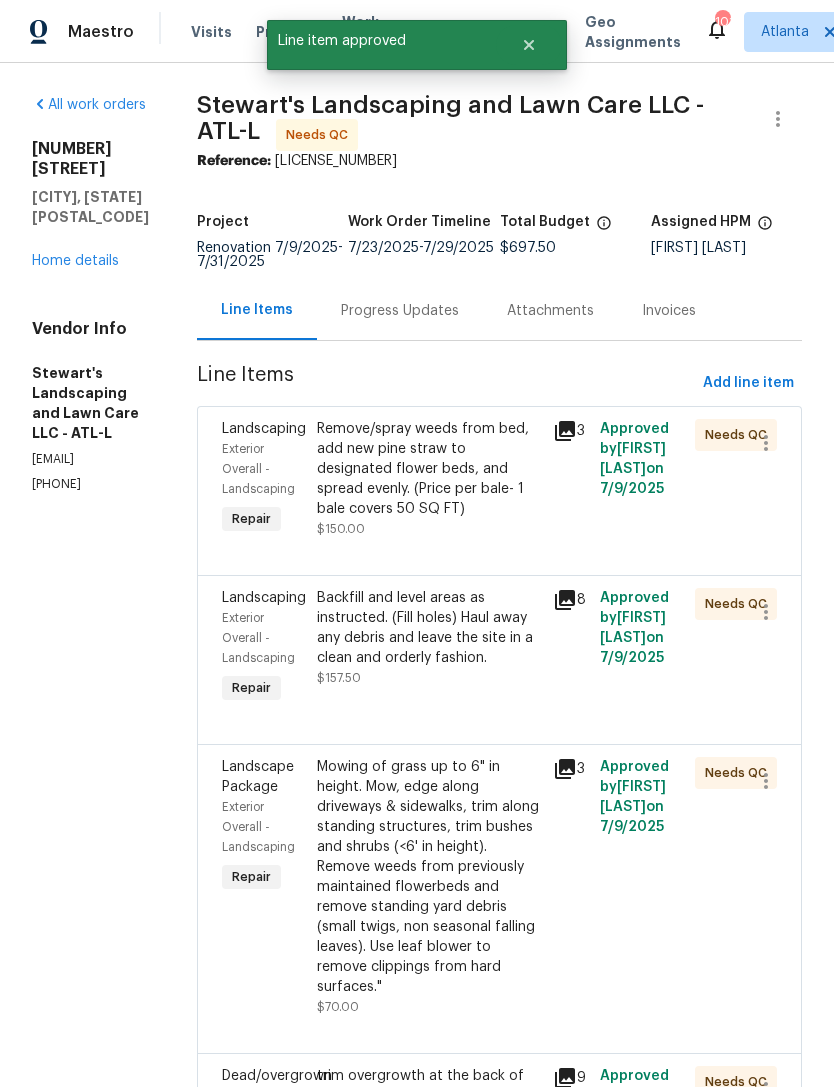 click on "Remove/spray weeds from bed, add new pine straw to designated flower beds, and spread evenly. (Price per bale- 1 bale covers 50 SQ FT)" at bounding box center [429, 469] 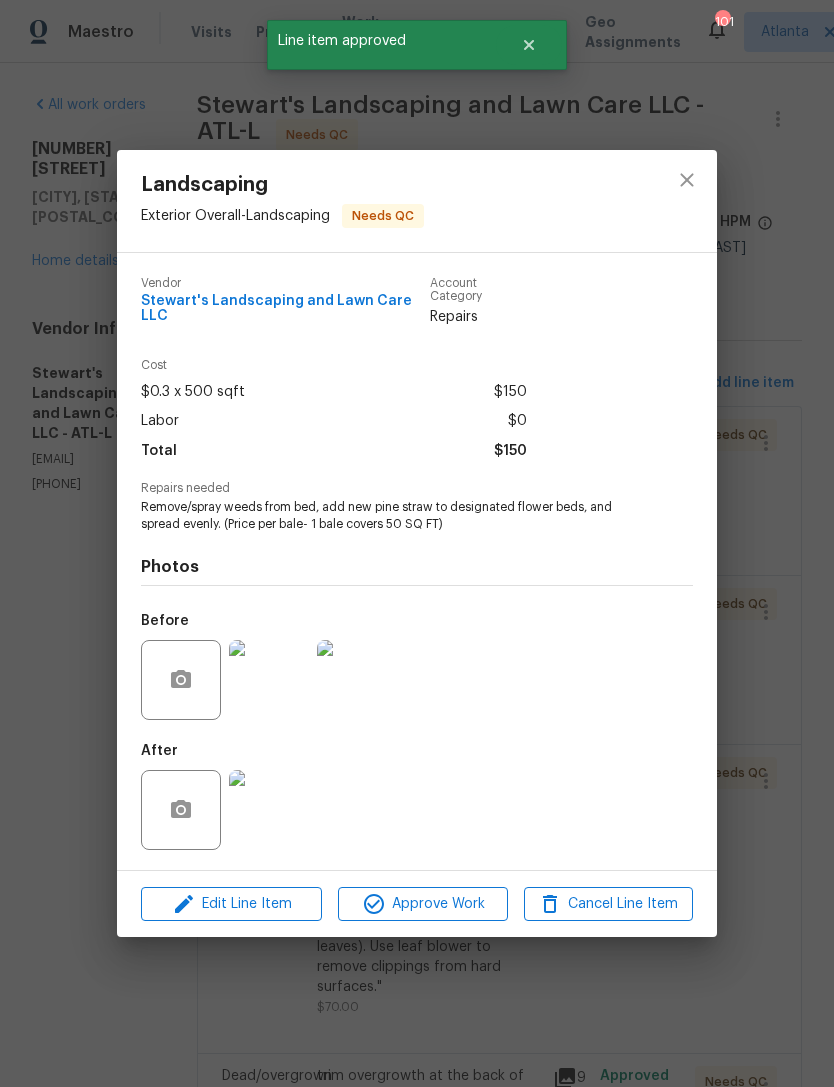 click on "Approve Work" at bounding box center [422, 904] 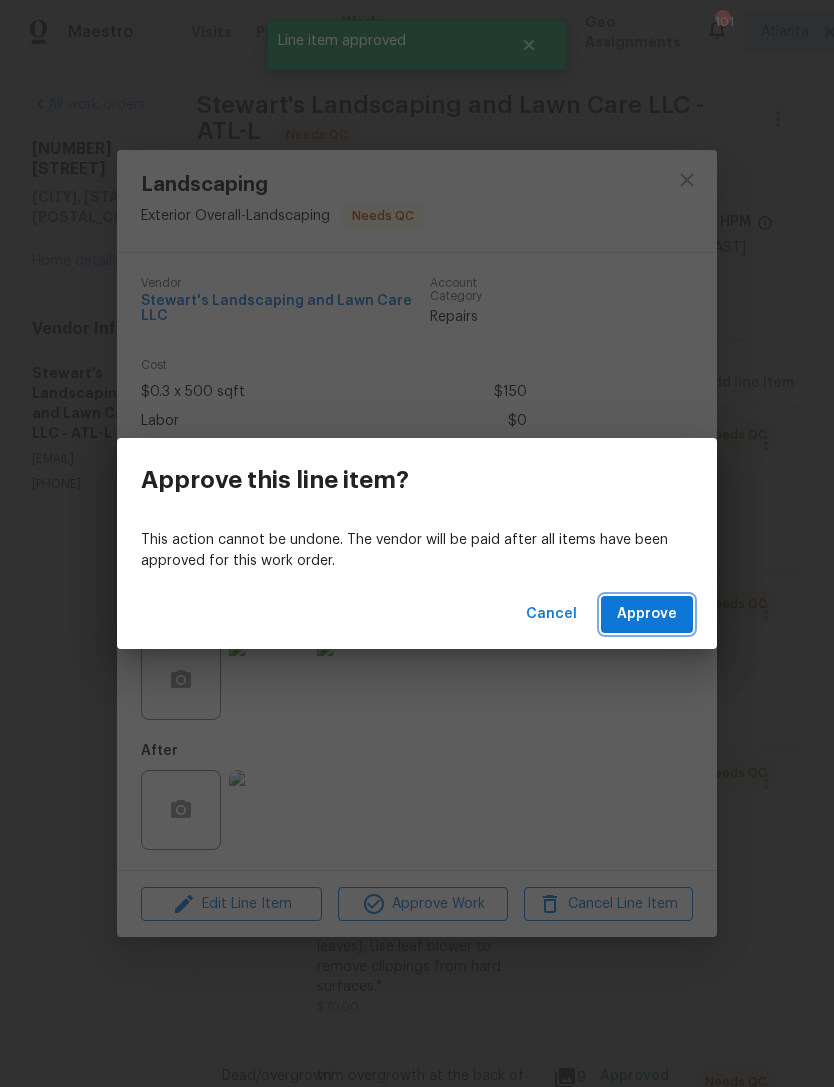 click on "Approve" at bounding box center (647, 614) 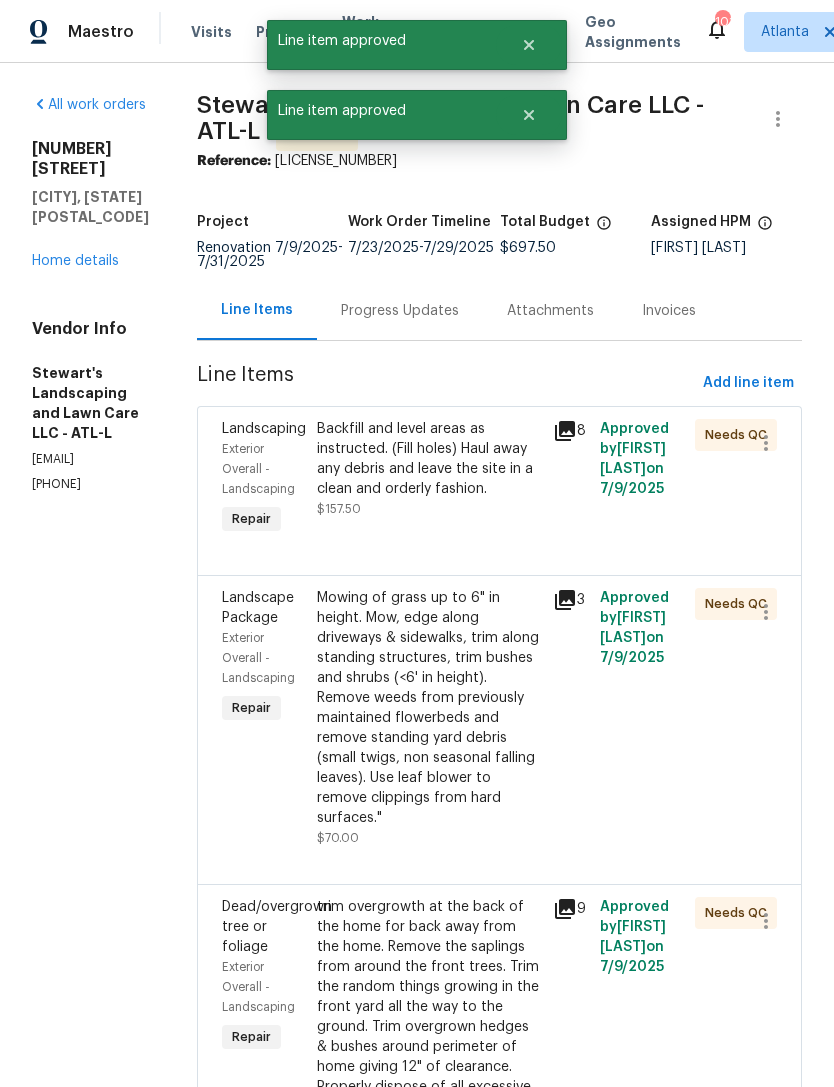 click on "Backfill and level areas as instructed. (Fill holes) Haul away any debris and leave the site in a clean and orderly fashion." at bounding box center [429, 459] 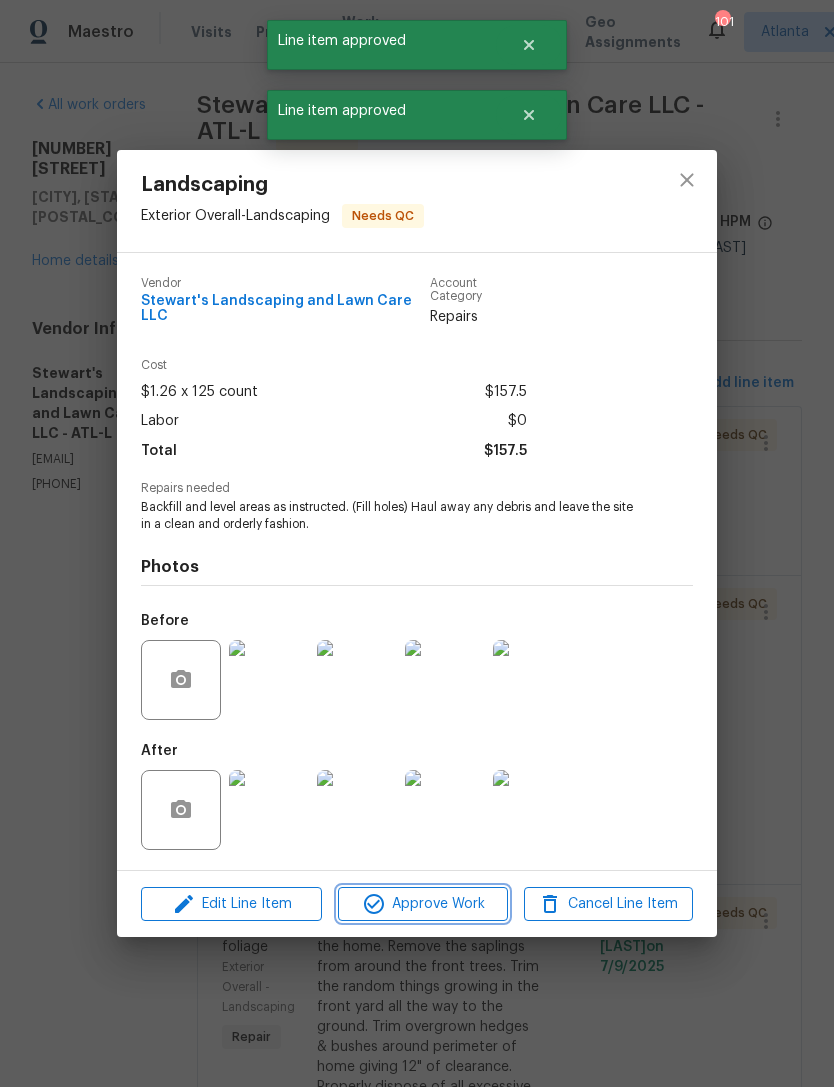 click on "Approve Work" at bounding box center (422, 904) 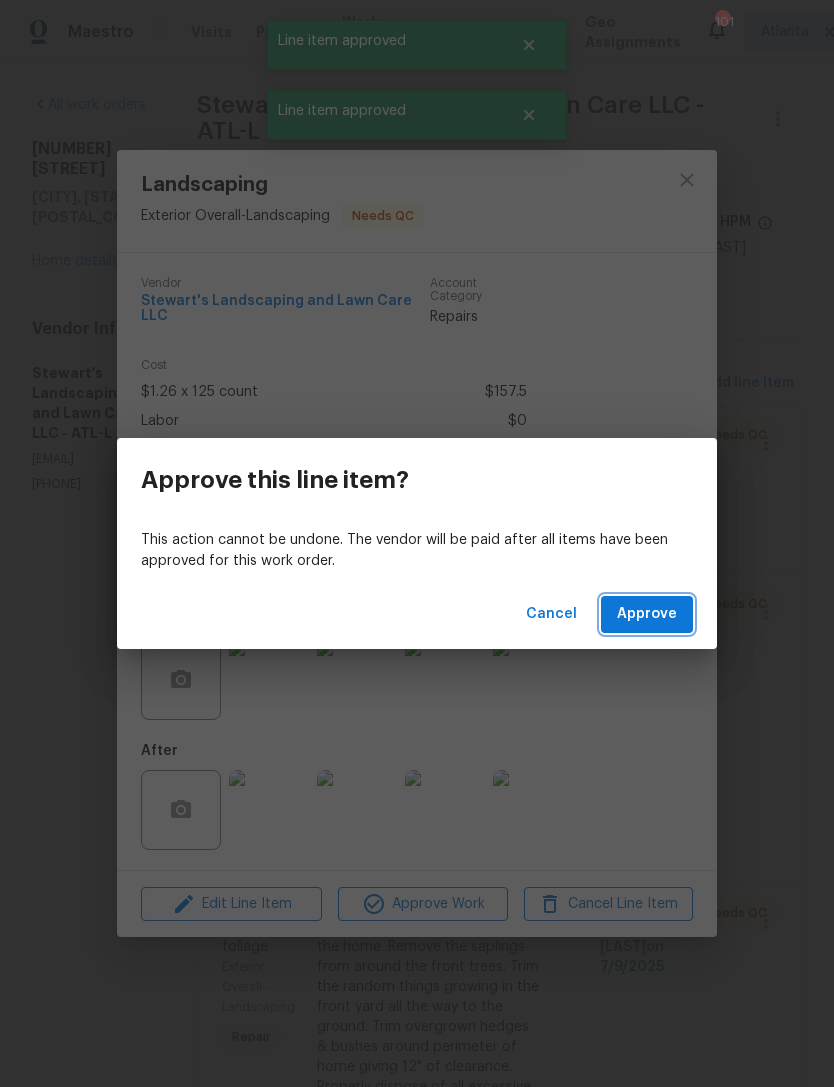 click on "Approve" at bounding box center (647, 614) 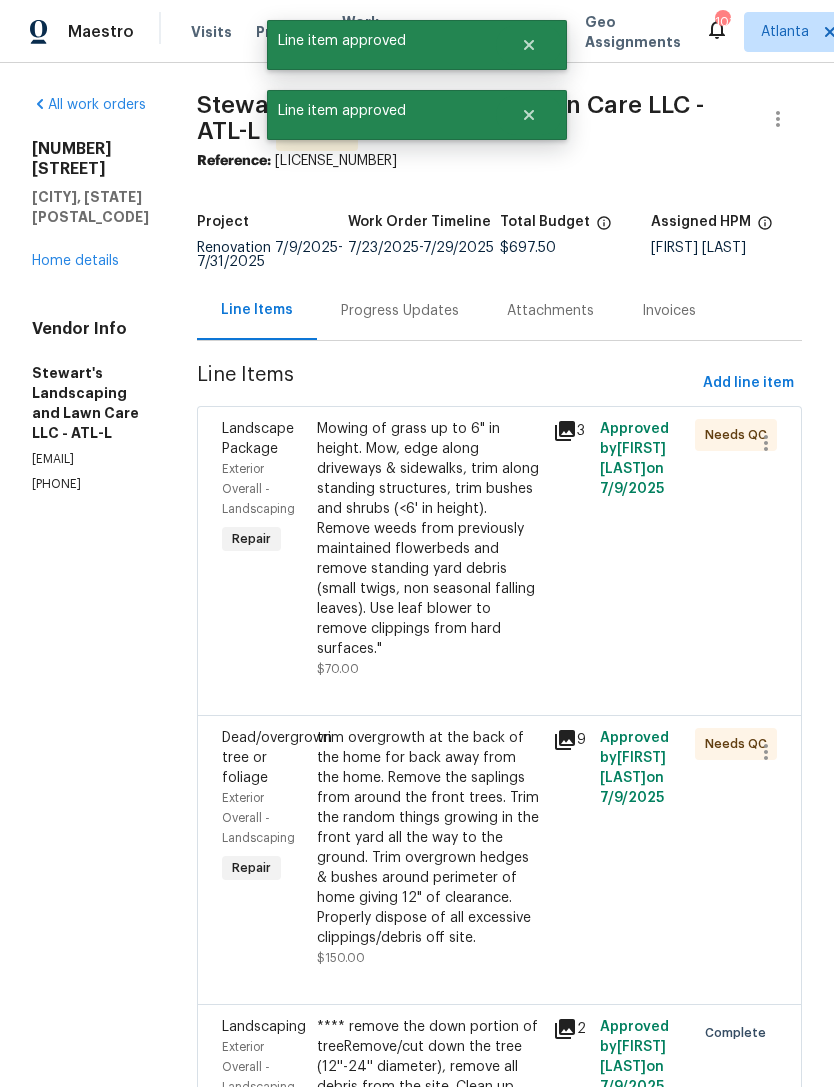 click on "Mowing of grass up to 6" in height. Mow, edge along driveways & sidewalks, trim along standing structures, trim bushes and shrubs (<6' in height). Remove weeds from previously maintained flowerbeds and remove standing yard debris (small twigs, non seasonal falling leaves).  Use leaf blower to remove clippings from hard surfaces."" at bounding box center [429, 539] 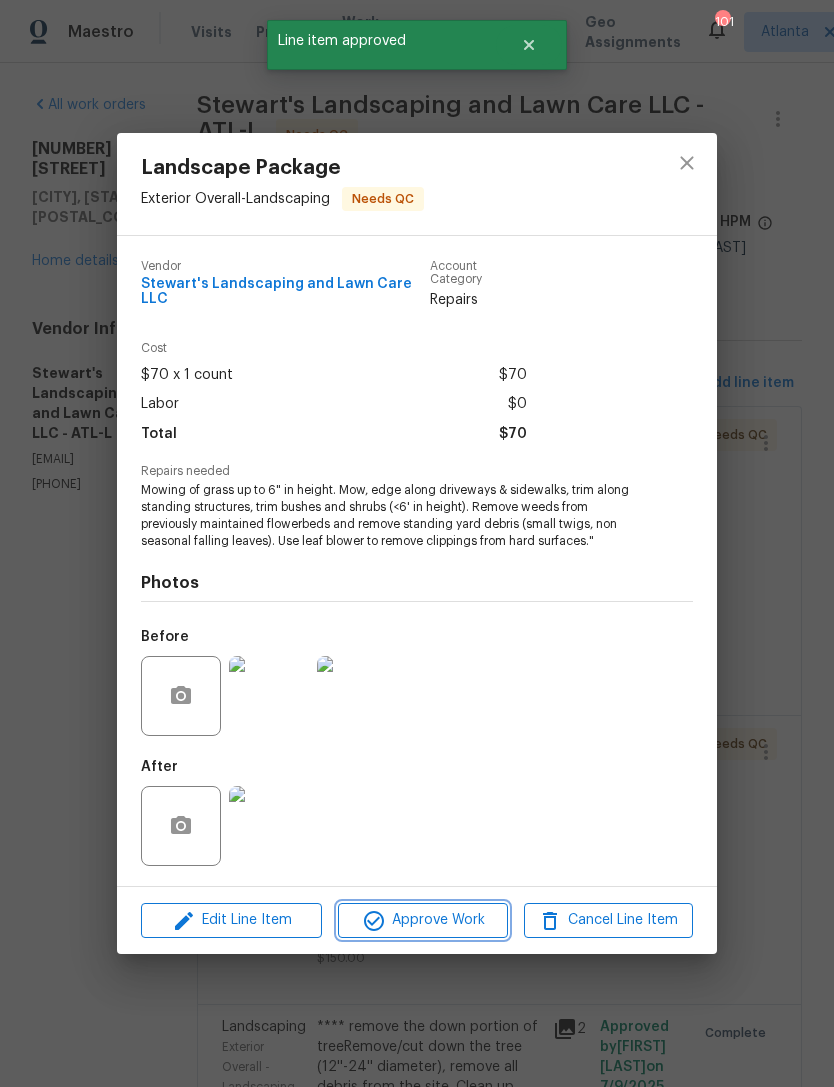 click on "Approve Work" at bounding box center (422, 920) 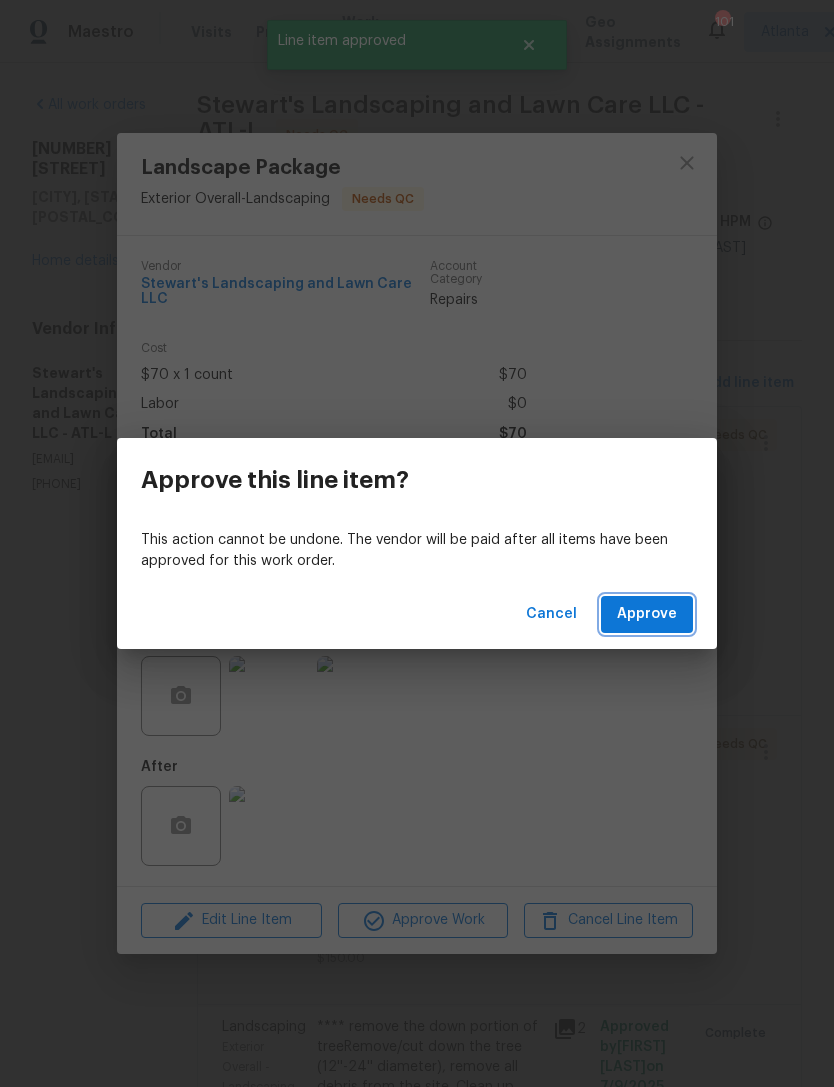 click on "Approve" at bounding box center (647, 614) 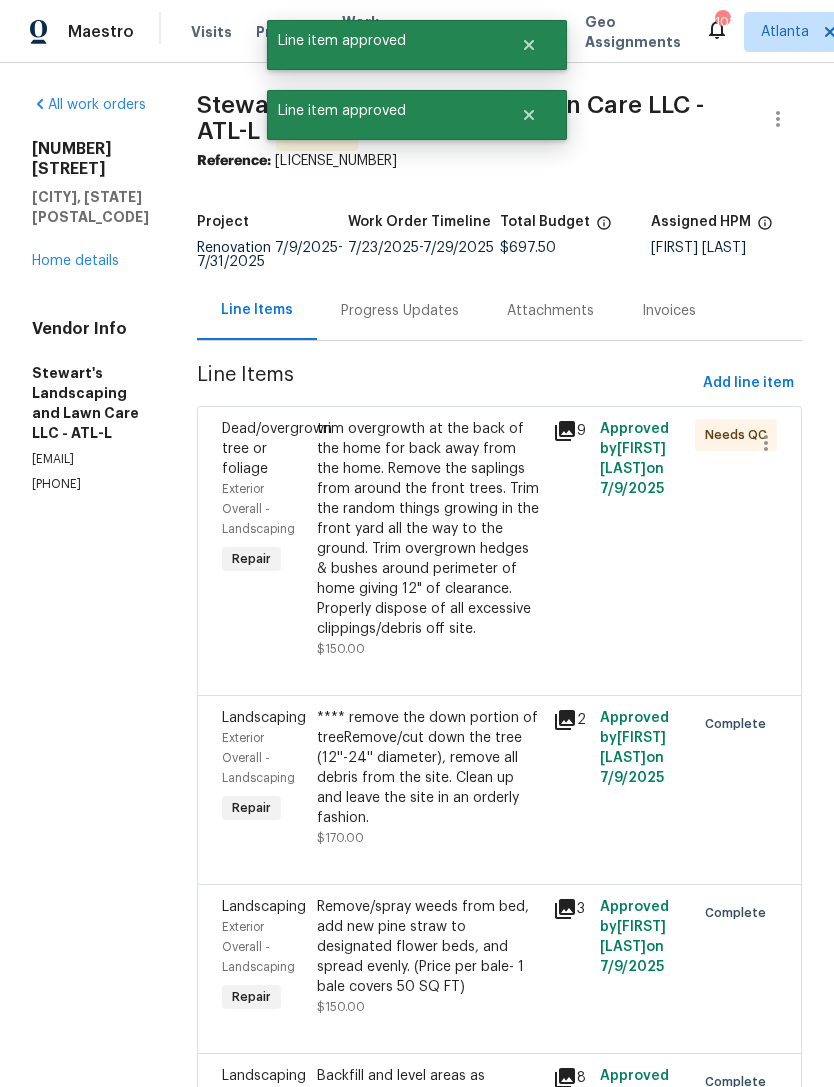 click on "trim overgrowth at the back of the home for back away from the home. Remove the saplings from around the front trees. Trim the random things growing in the front yard all the way to the ground. Trim overgrown hedges & bushes around perimeter of home giving 12" of clearance. Properly dispose of all excessive clippings/debris off site." at bounding box center (429, 529) 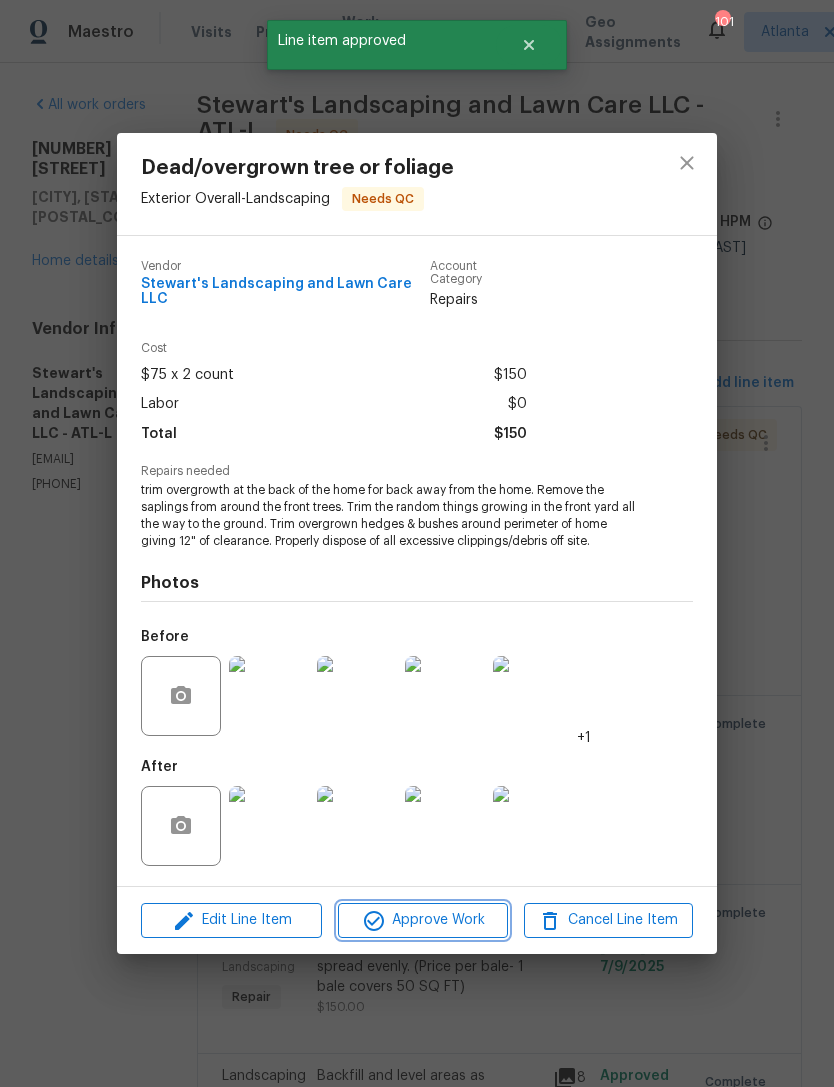 click on "Approve Work" at bounding box center [422, 920] 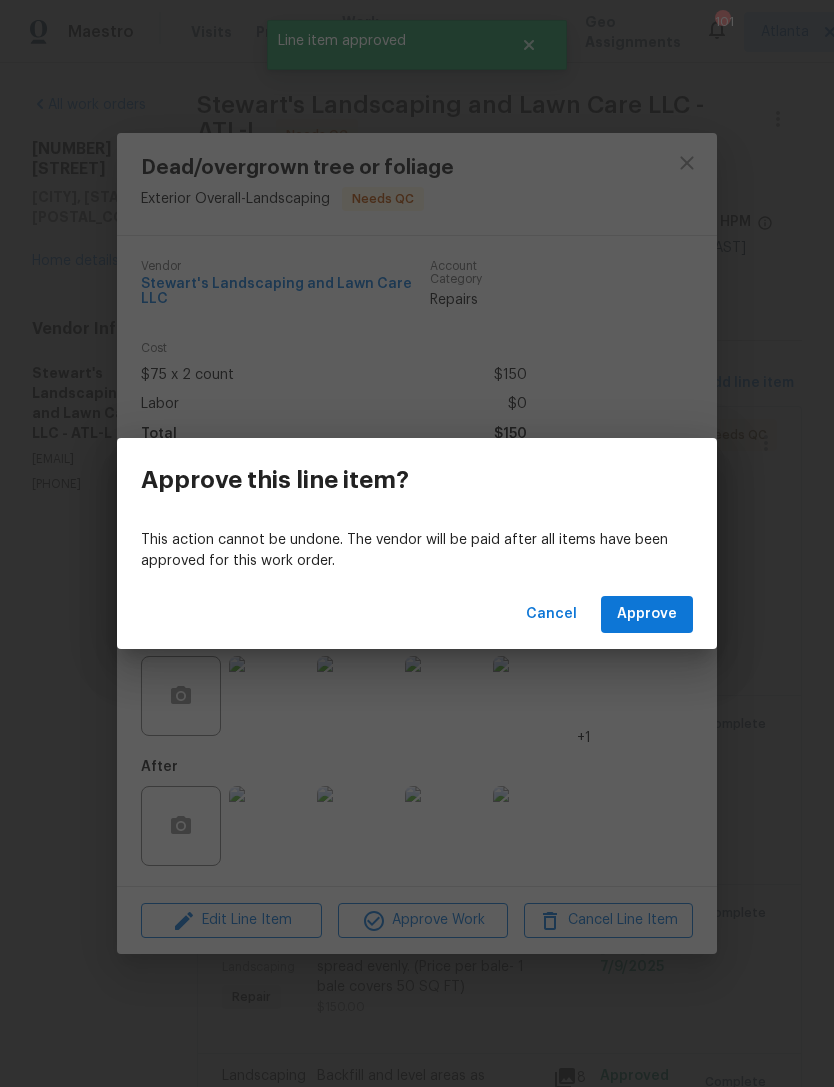 click on "Cancel Approve" at bounding box center [417, 614] 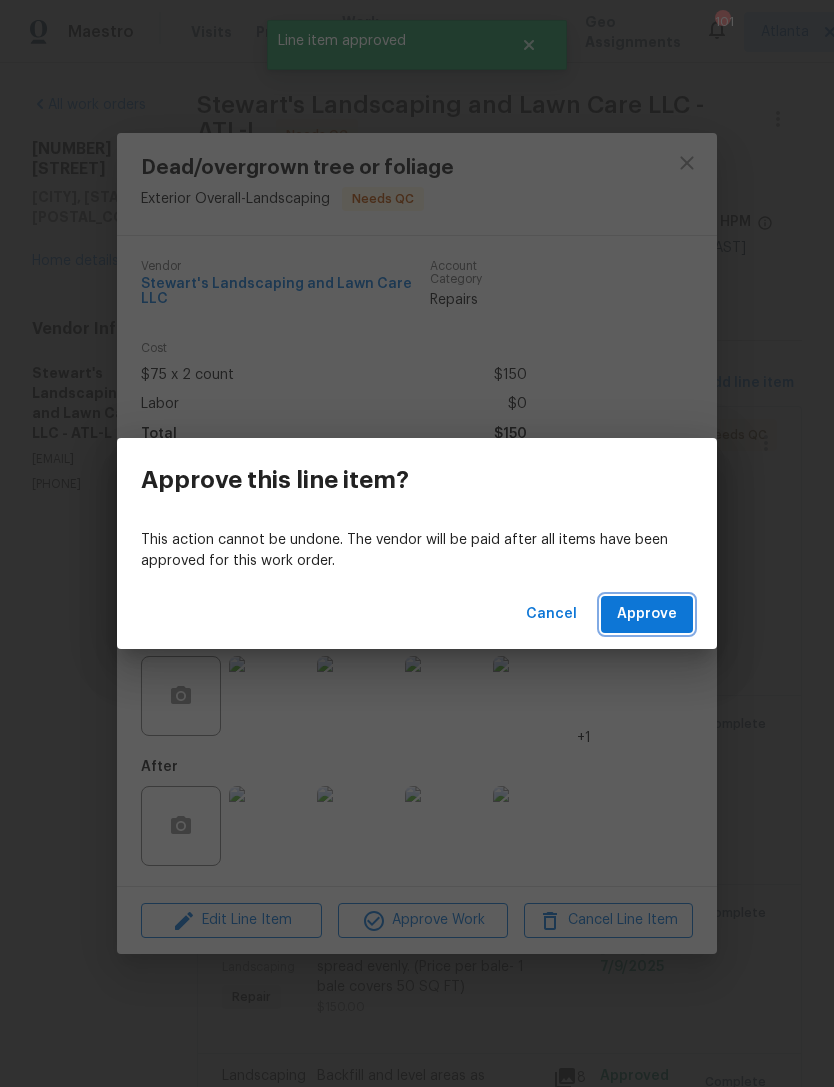 click on "Approve" at bounding box center [647, 614] 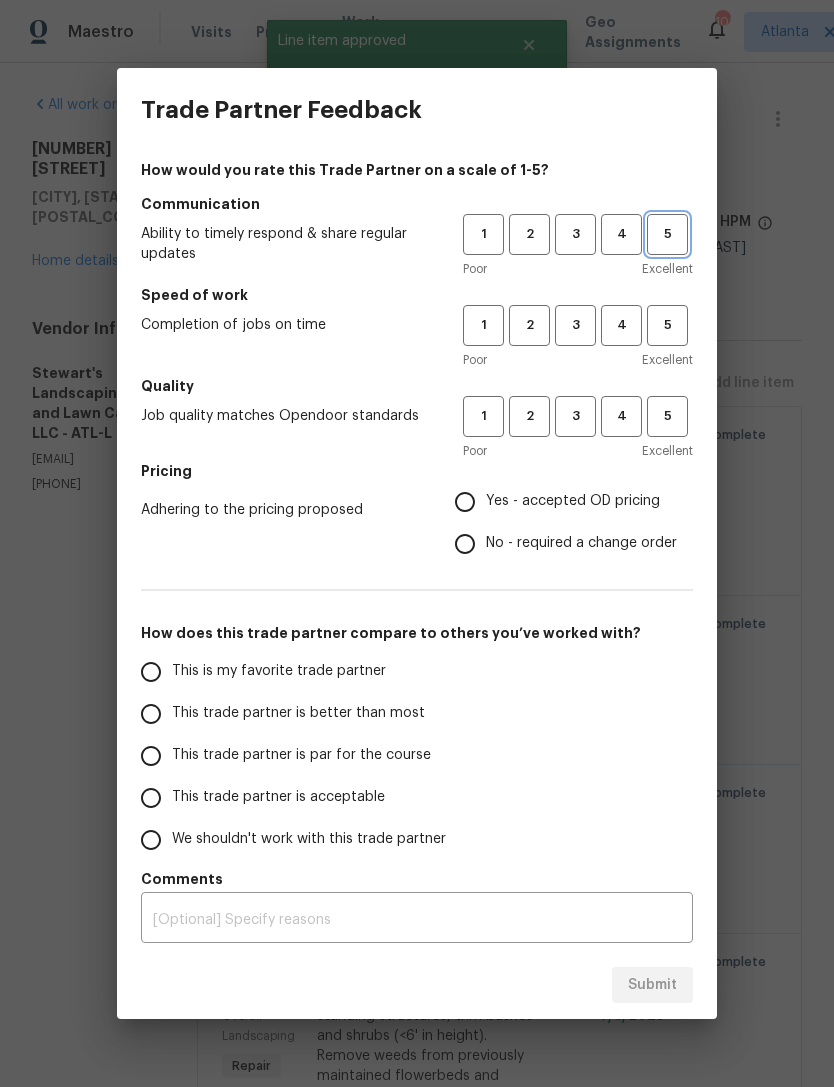 click on "5" at bounding box center (667, 234) 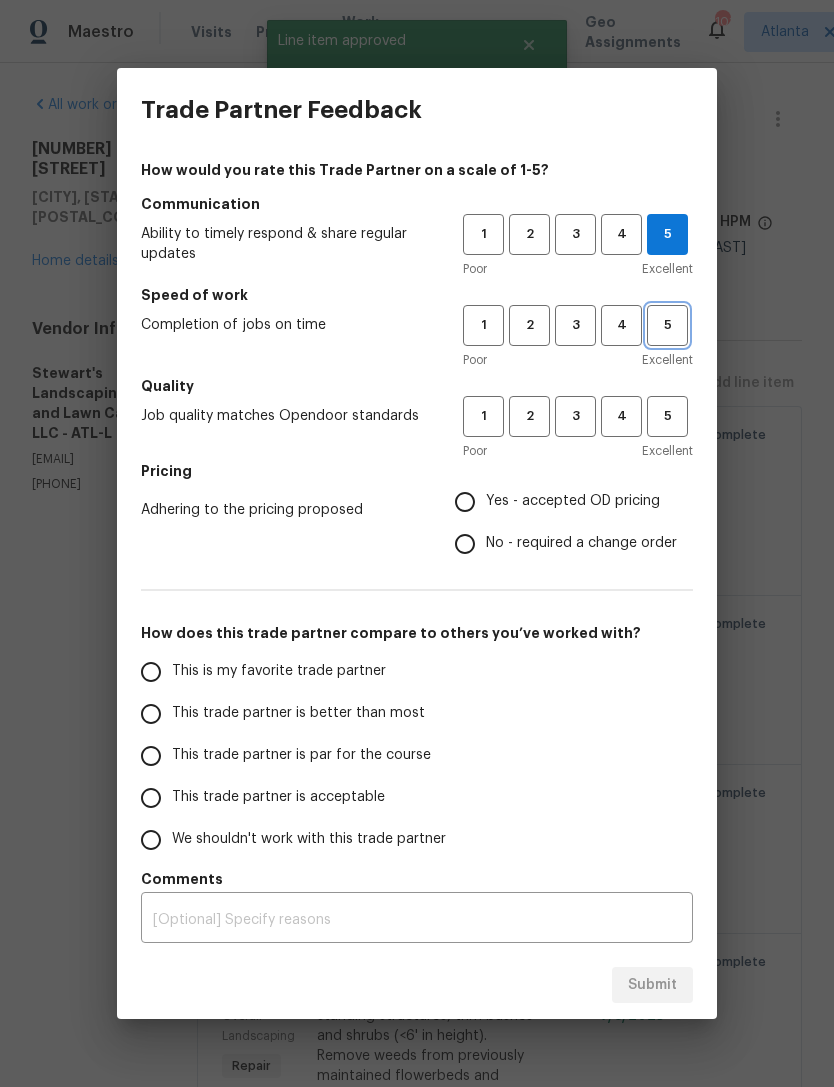 click on "5" at bounding box center (667, 325) 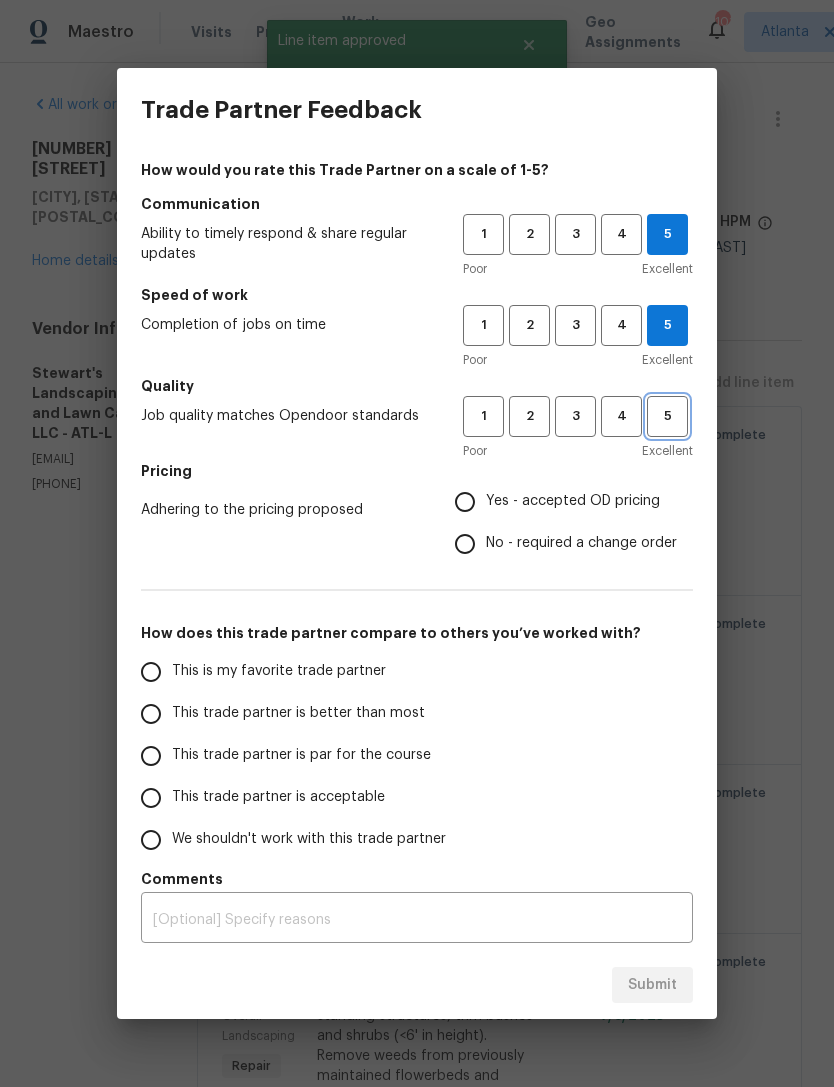 click on "5" at bounding box center [667, 416] 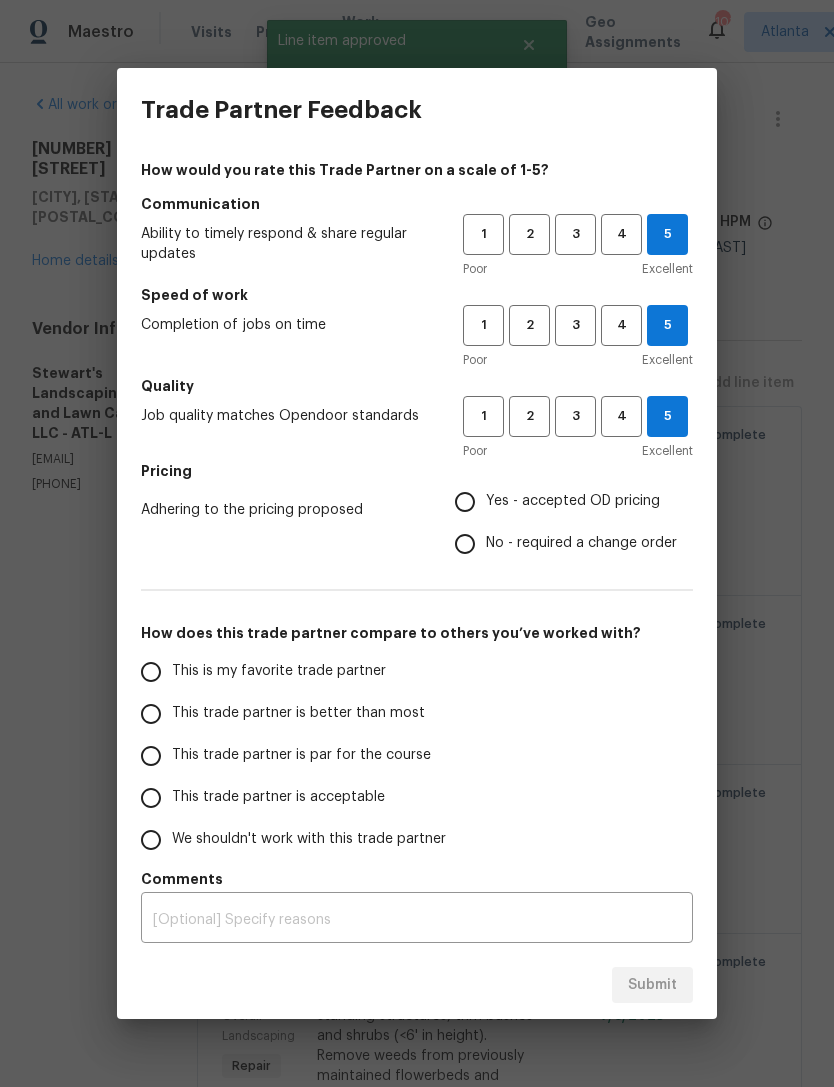 click on "No - required a change order" at bounding box center (465, 544) 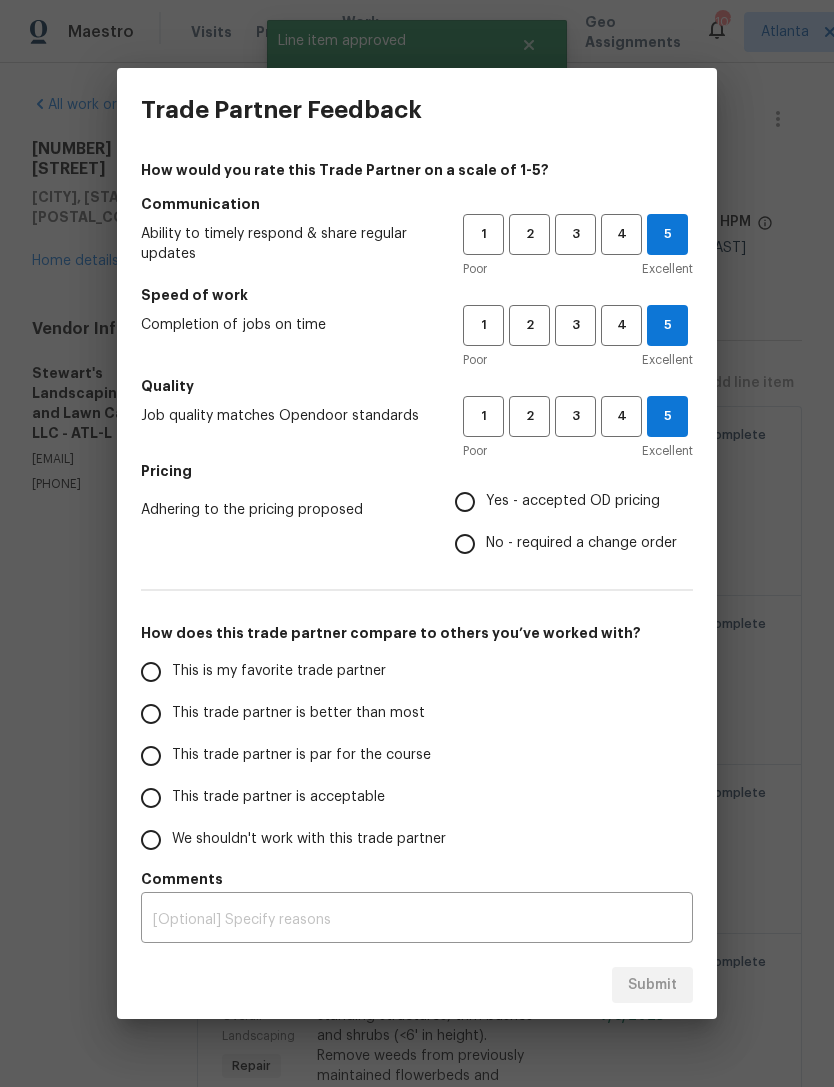 radio on "true" 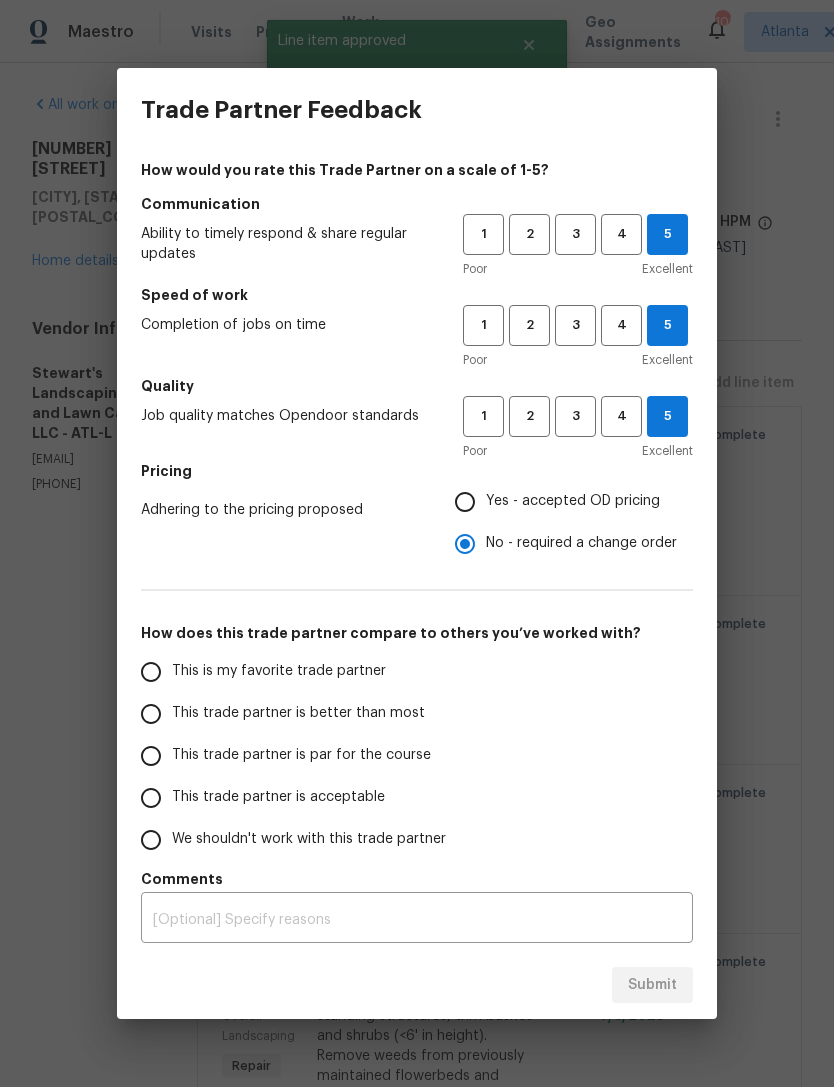 click on "This is my favorite trade partner" at bounding box center (151, 672) 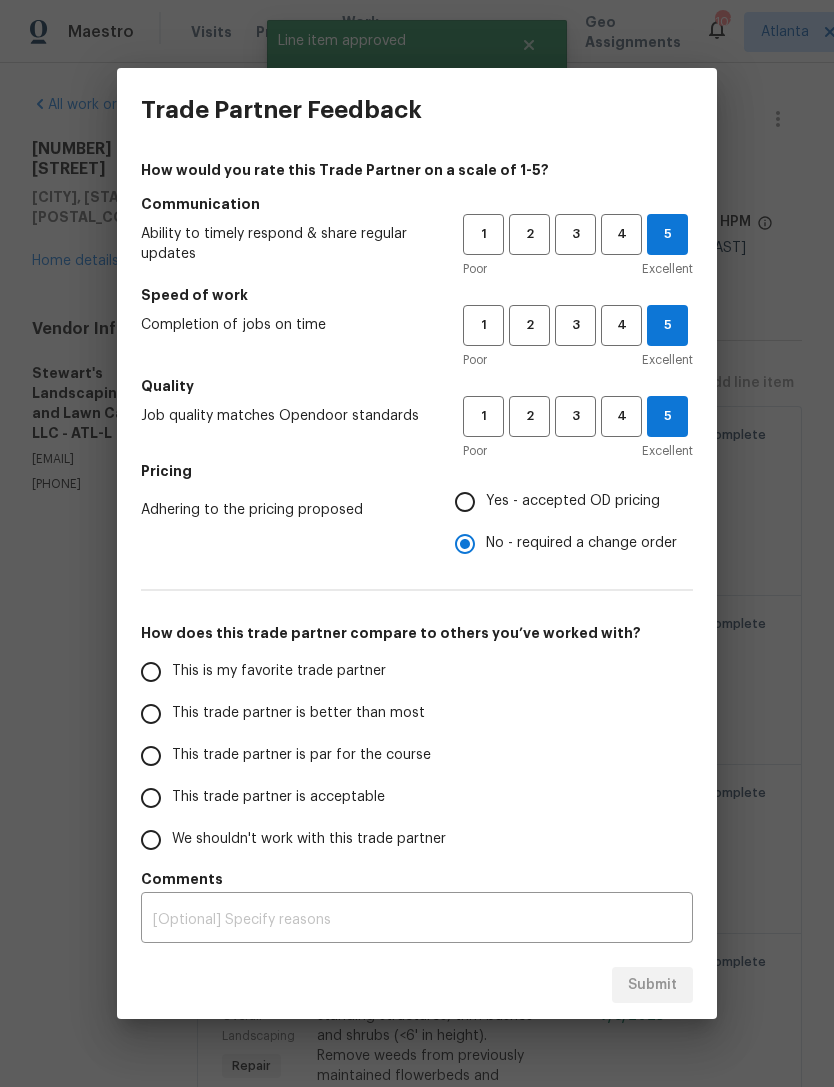 radio on "false" 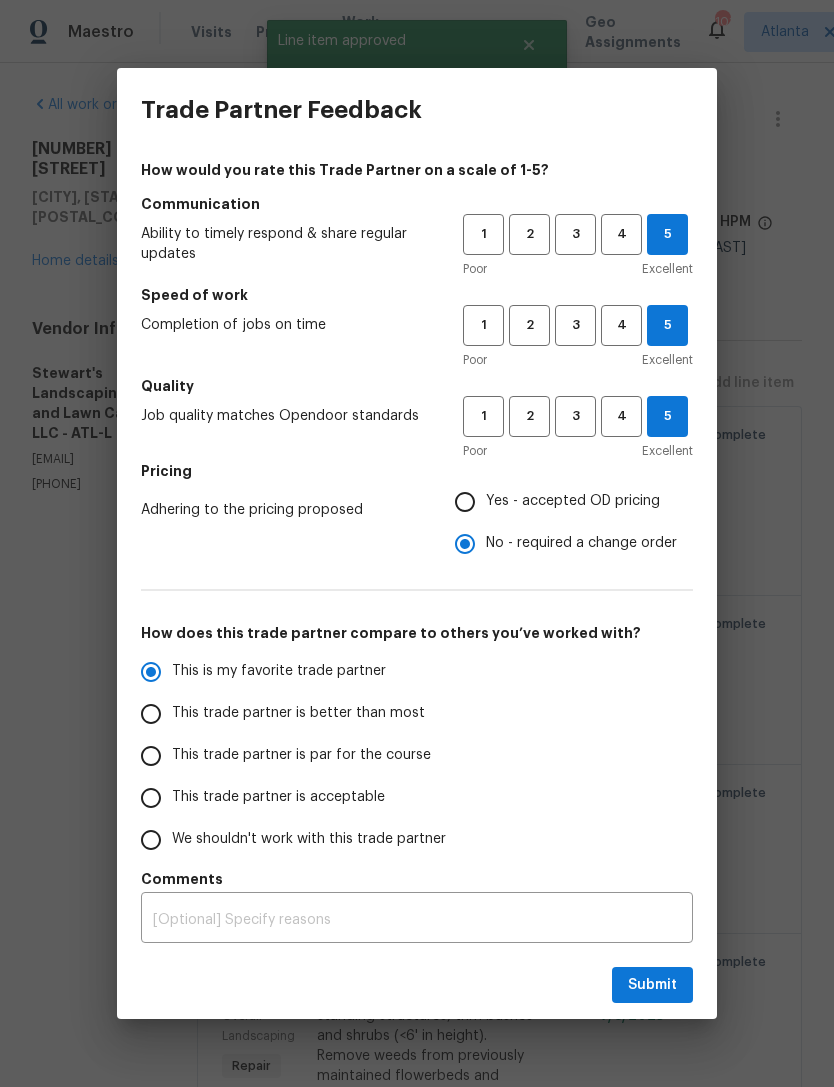 click on "Yes - accepted OD pricing" at bounding box center (465, 502) 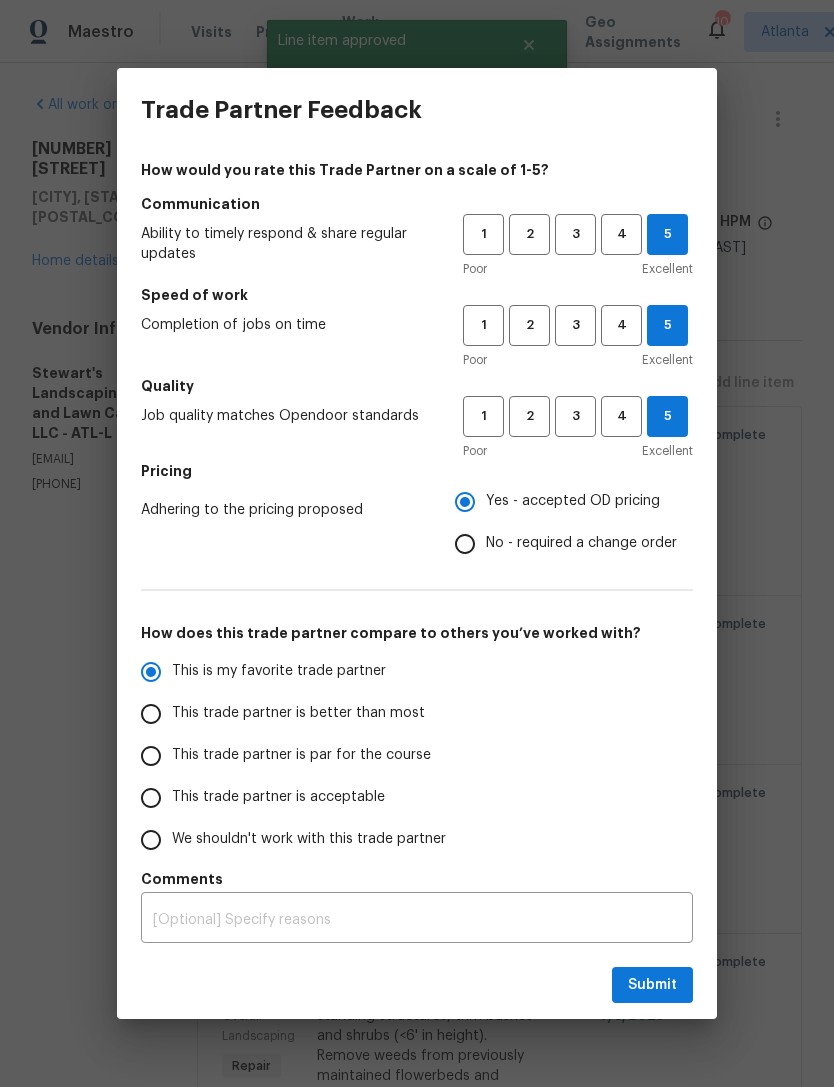 radio on "false" 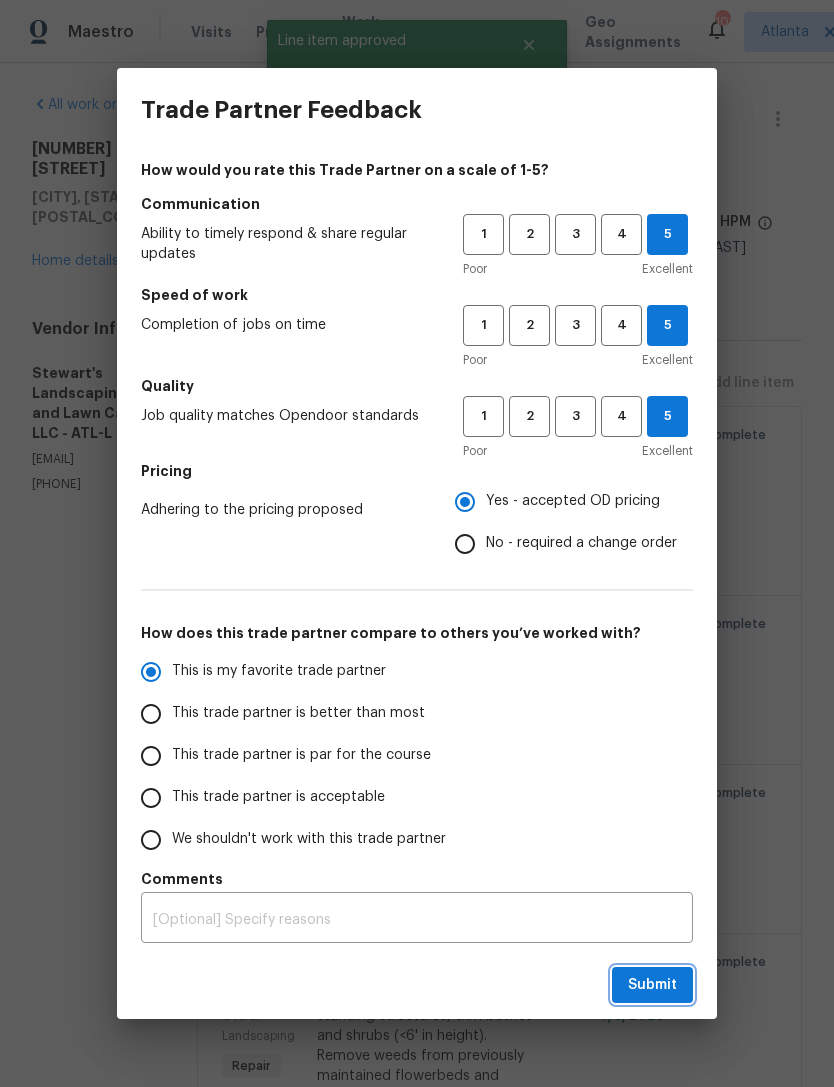 click on "Submit" at bounding box center (652, 985) 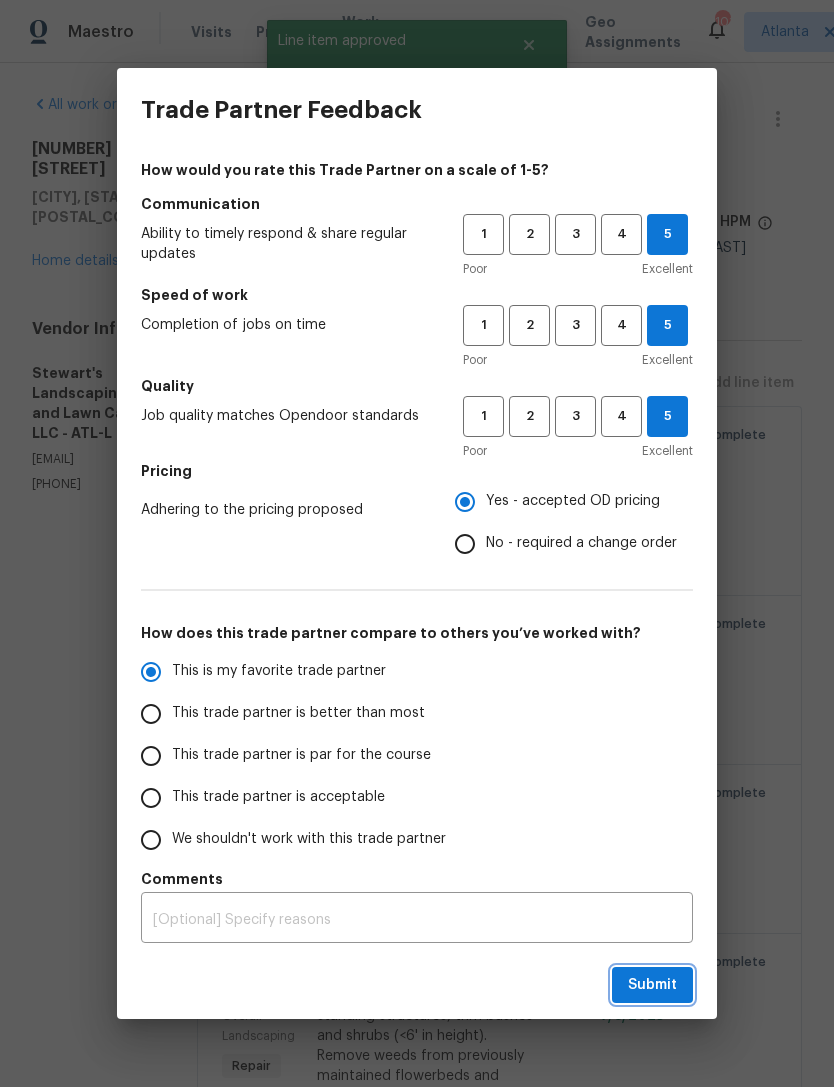 radio on "false" 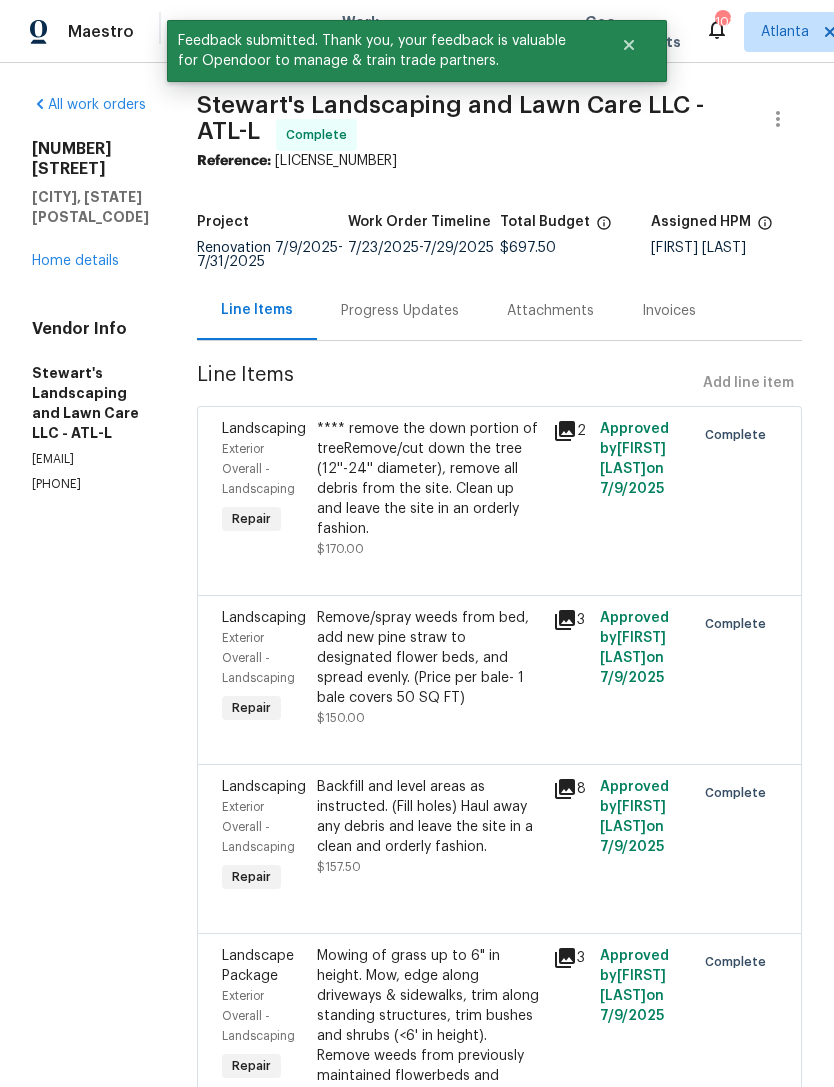 click on "Home details" at bounding box center (75, 261) 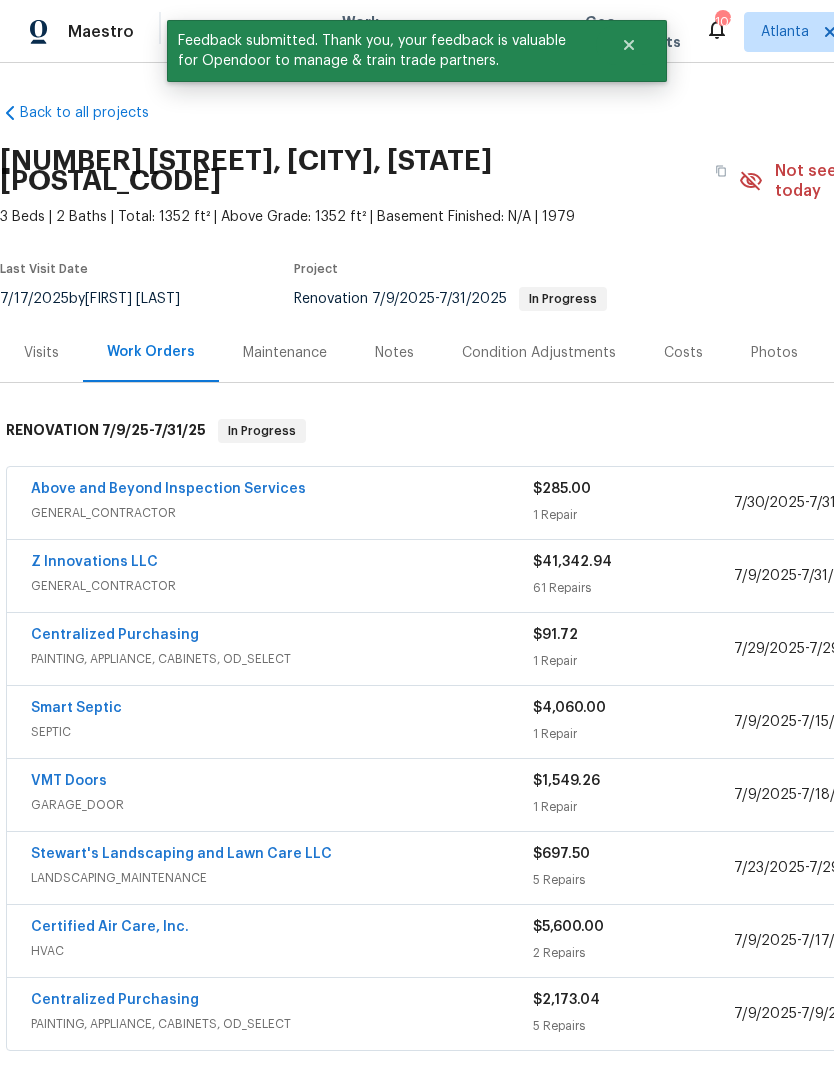 scroll, scrollTop: 0, scrollLeft: 0, axis: both 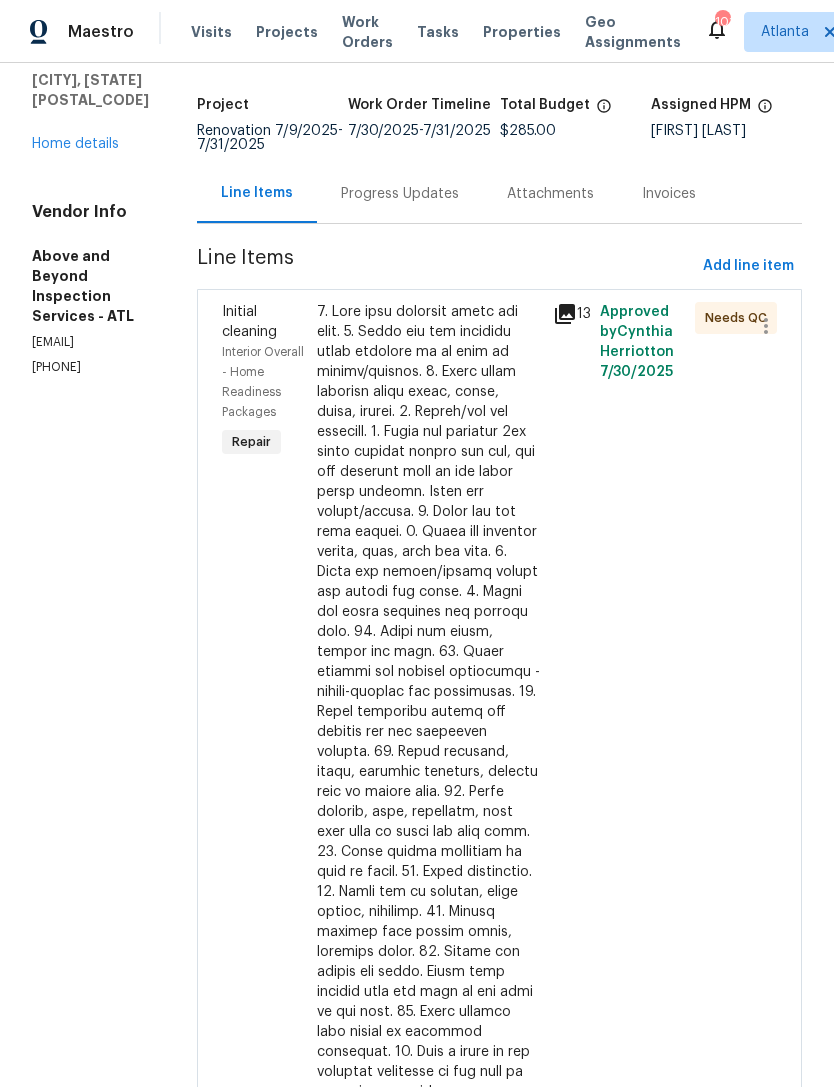 click at bounding box center (429, 742) 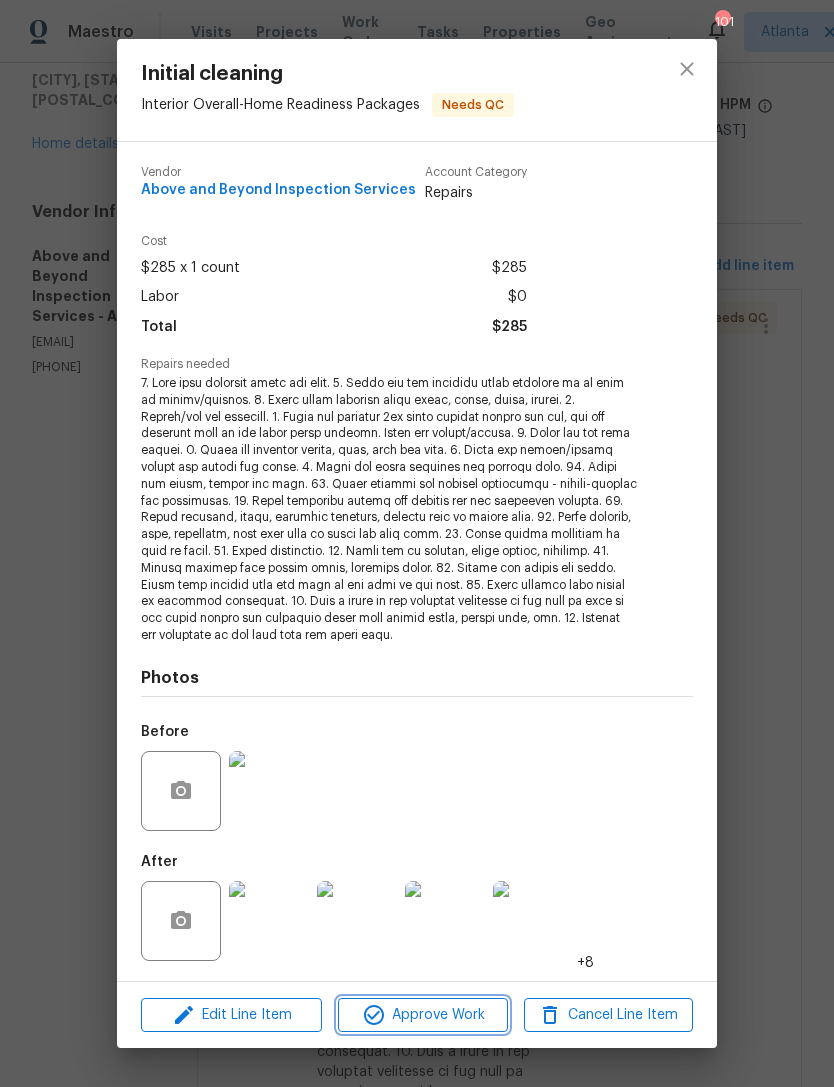 click on "Approve Work" at bounding box center [422, 1015] 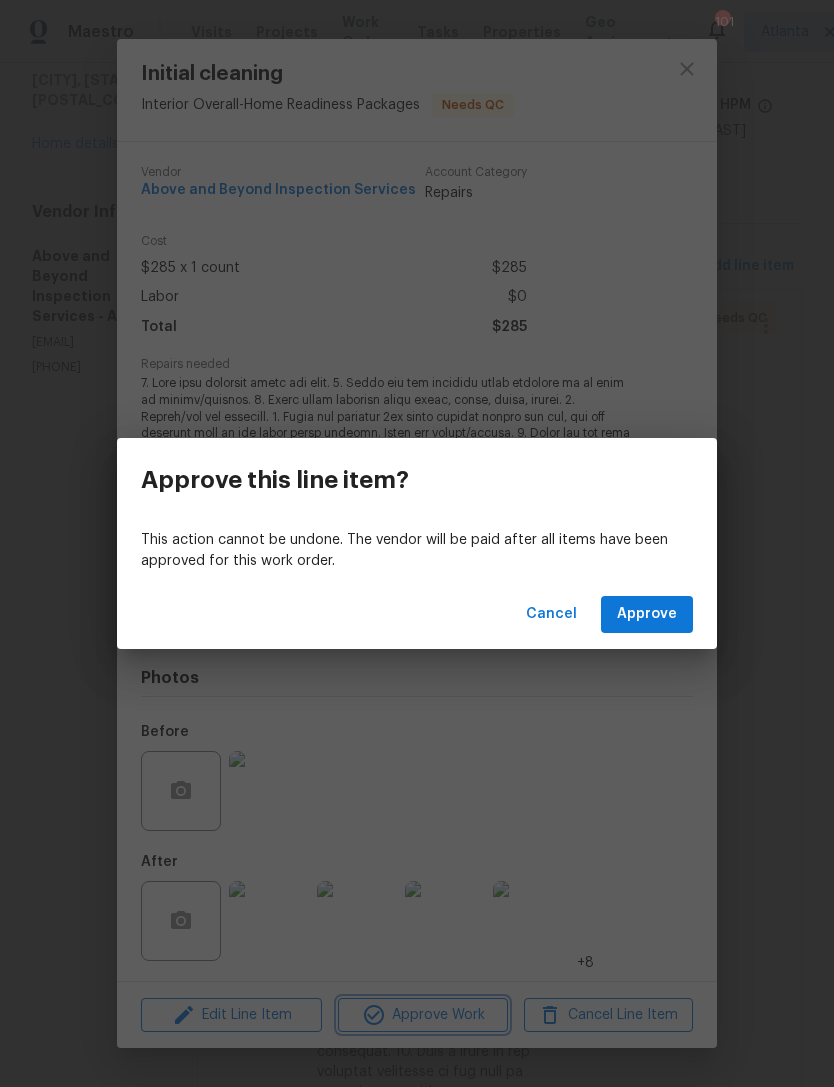 click on "Approve this line item? This action cannot be undone. The vendor will be paid after all items have been approved for this work order. Cancel Approve" at bounding box center [417, 543] 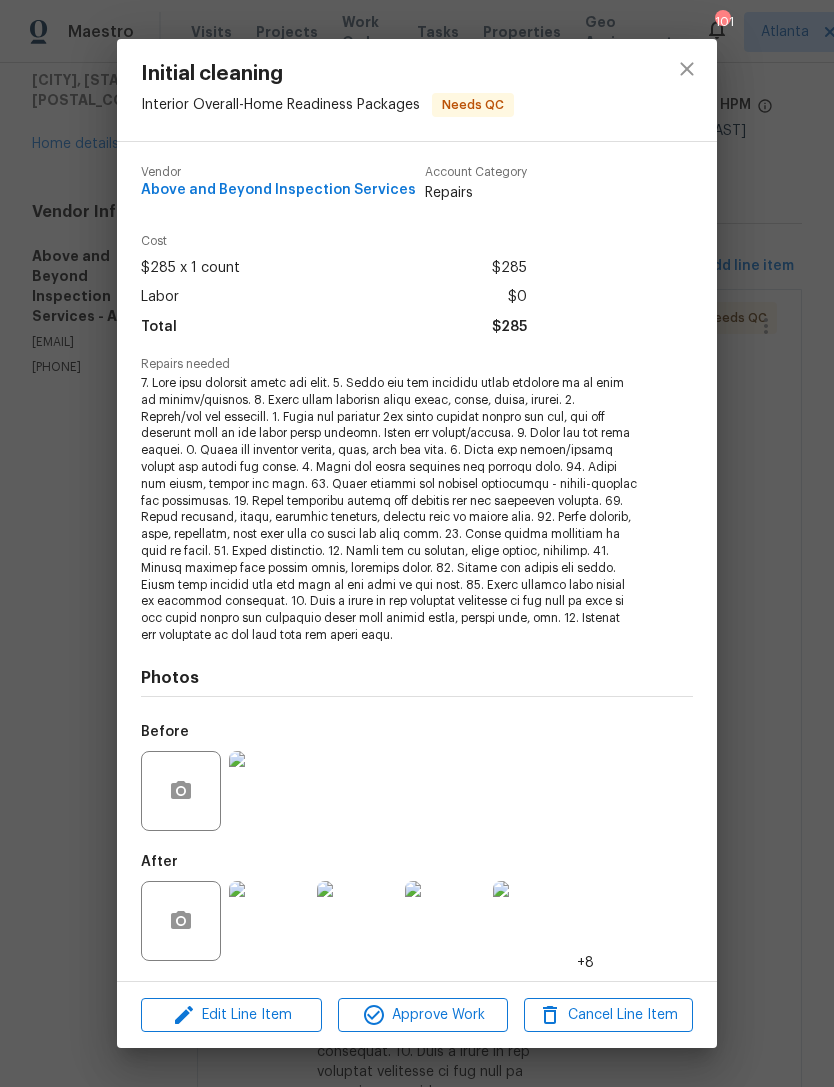 click at bounding box center (269, 791) 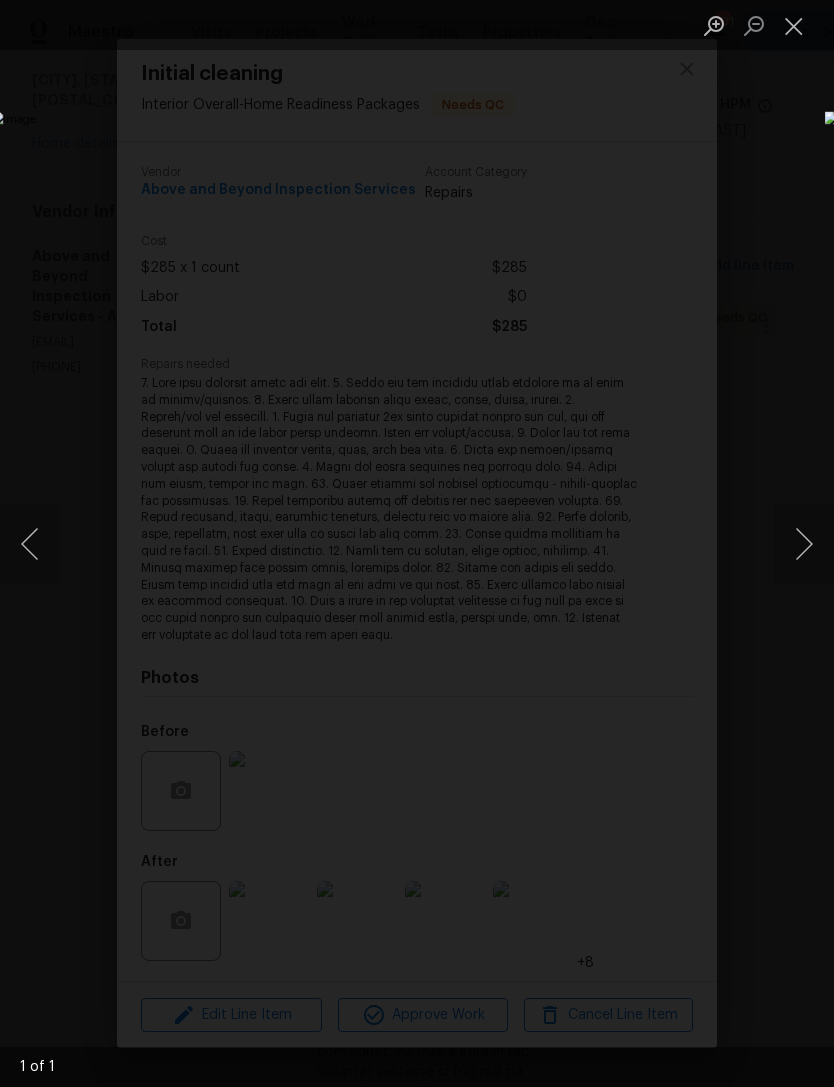 click at bounding box center [417, 543] 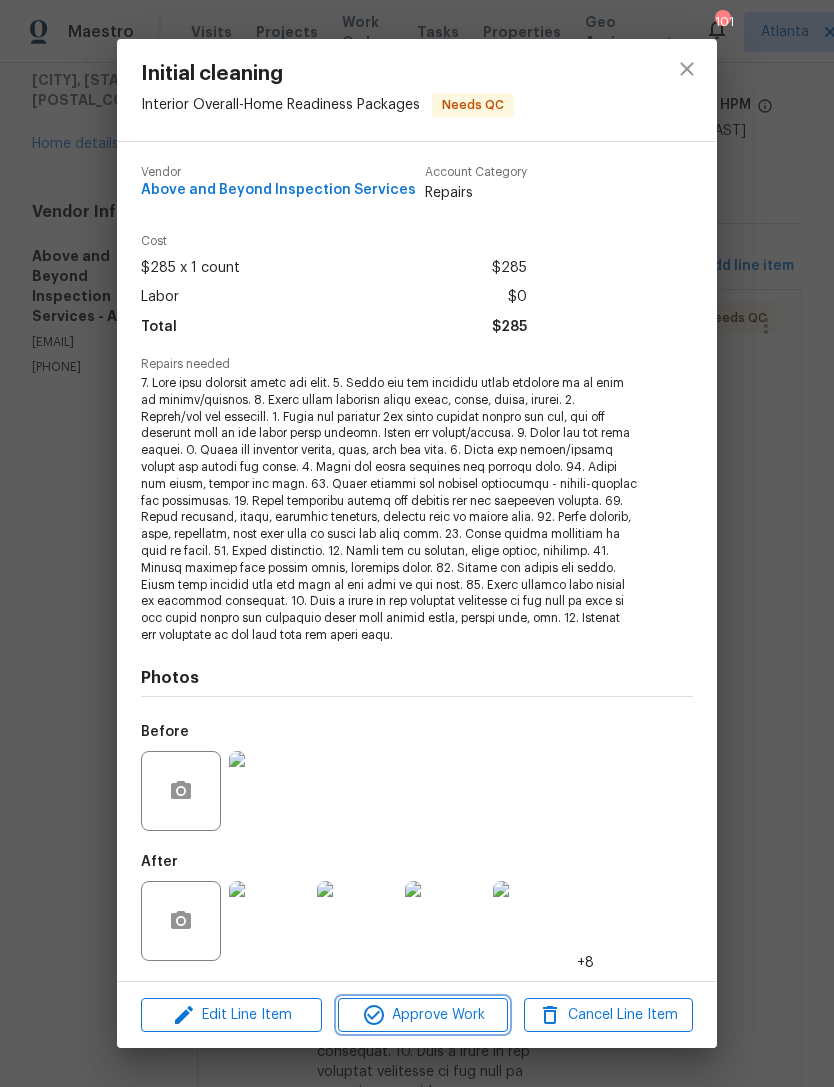 click on "Approve Work" at bounding box center (422, 1015) 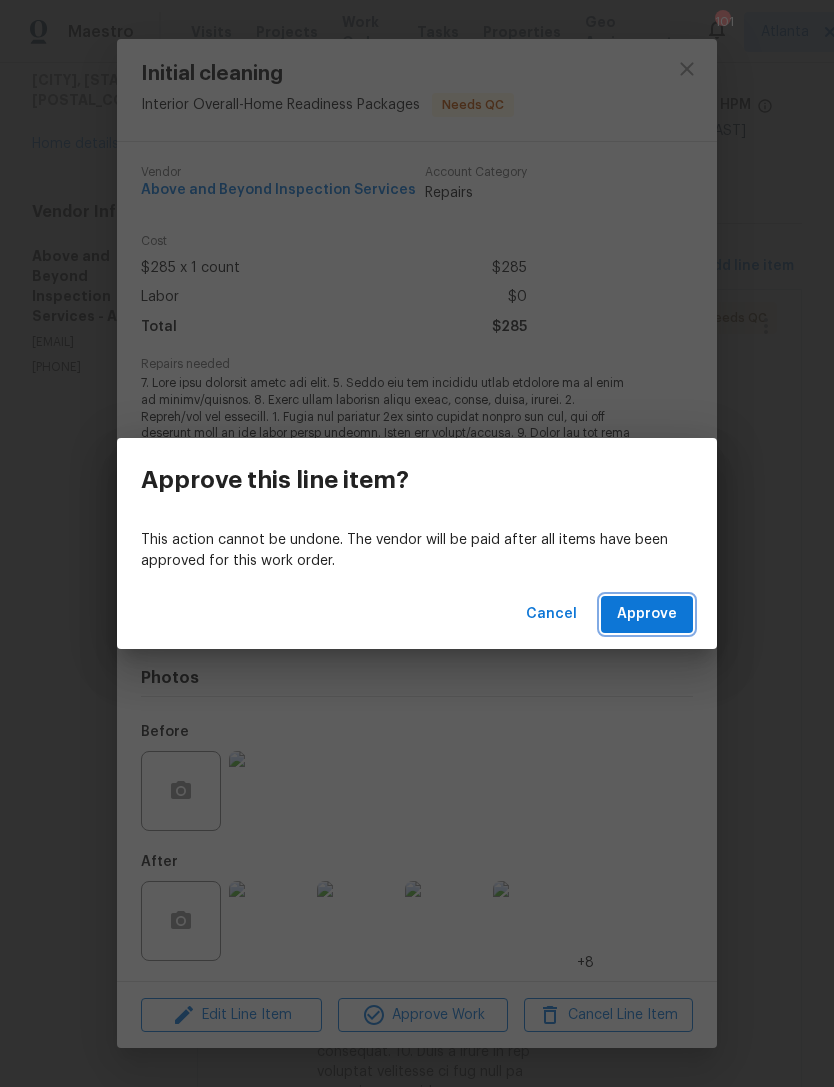 click on "Approve" at bounding box center (647, 614) 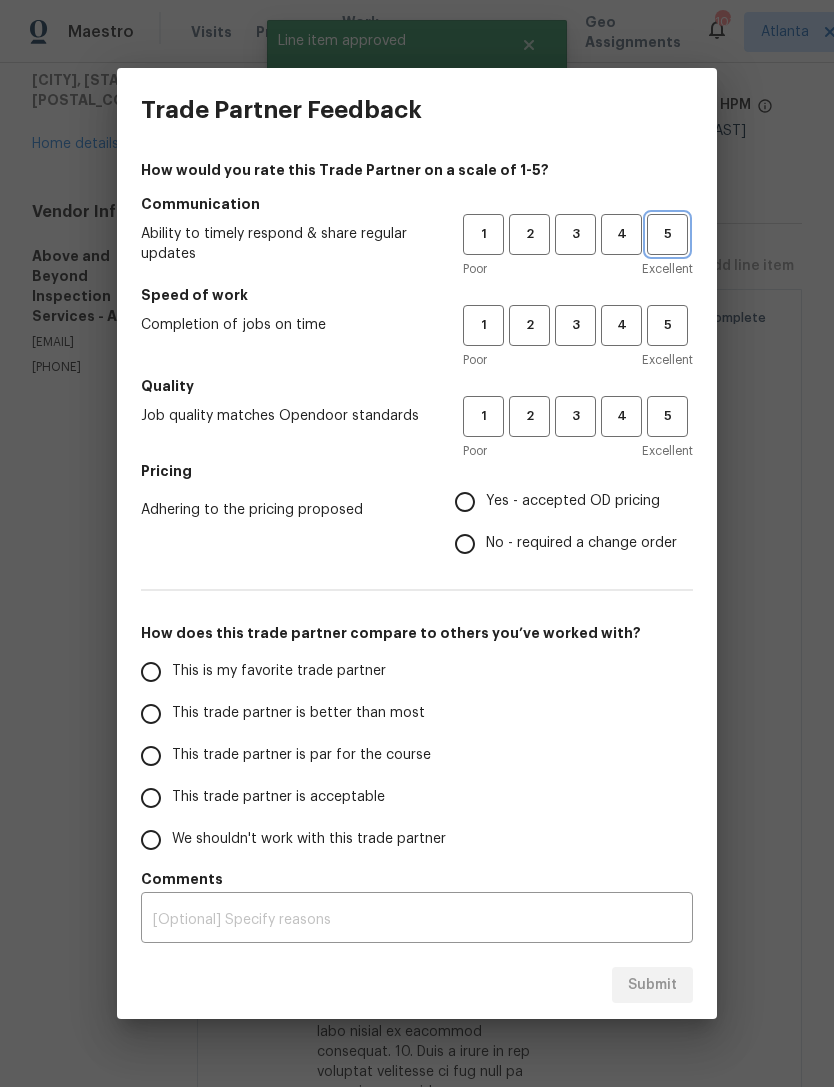click on "5" at bounding box center (667, 234) 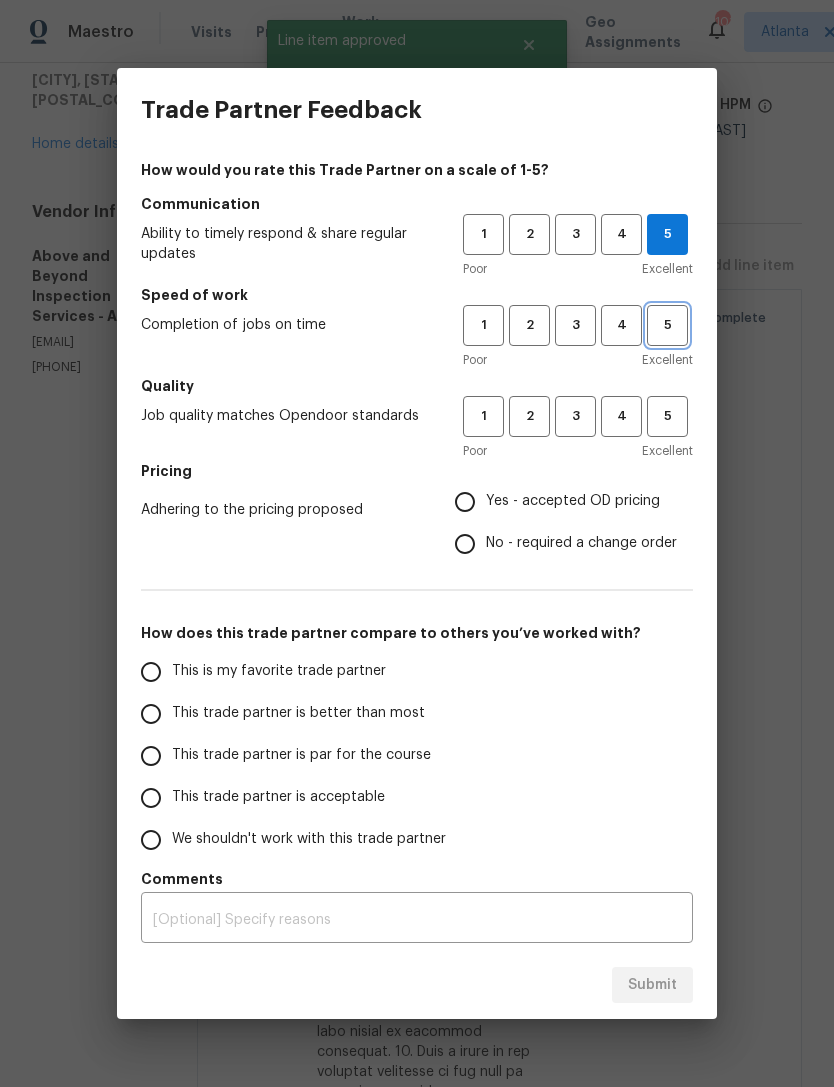 click on "5" at bounding box center [667, 325] 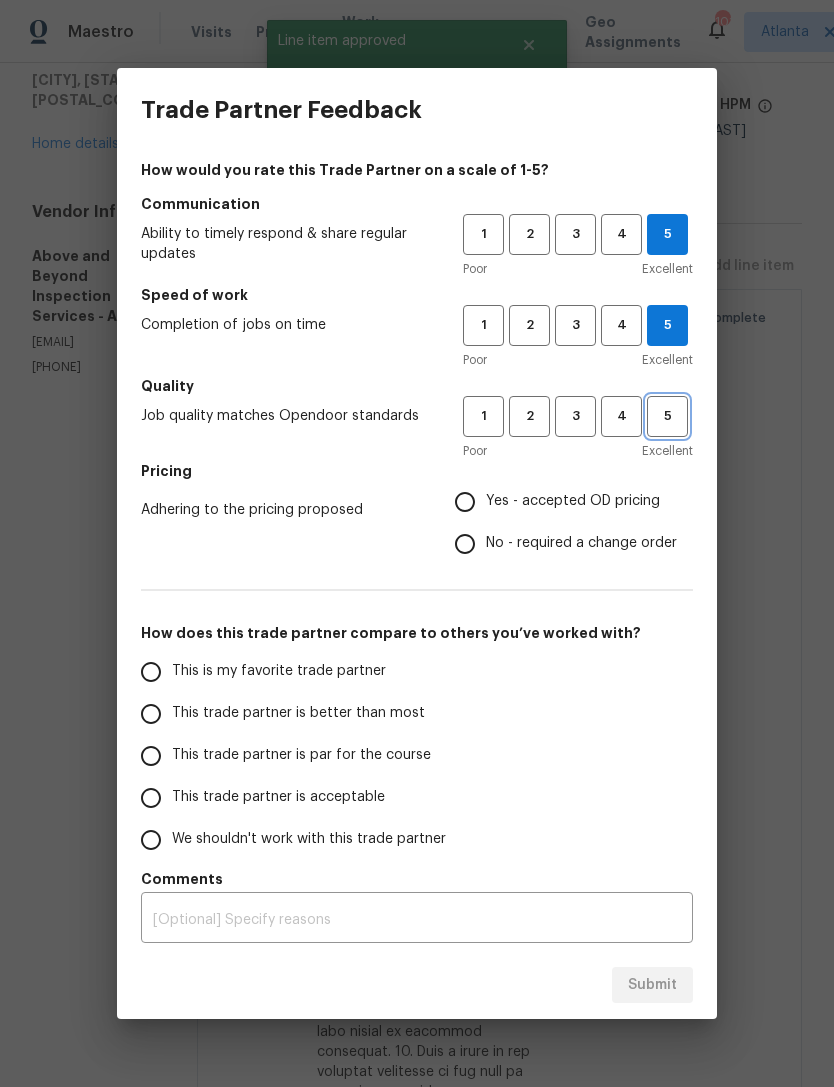click on "5" at bounding box center [667, 416] 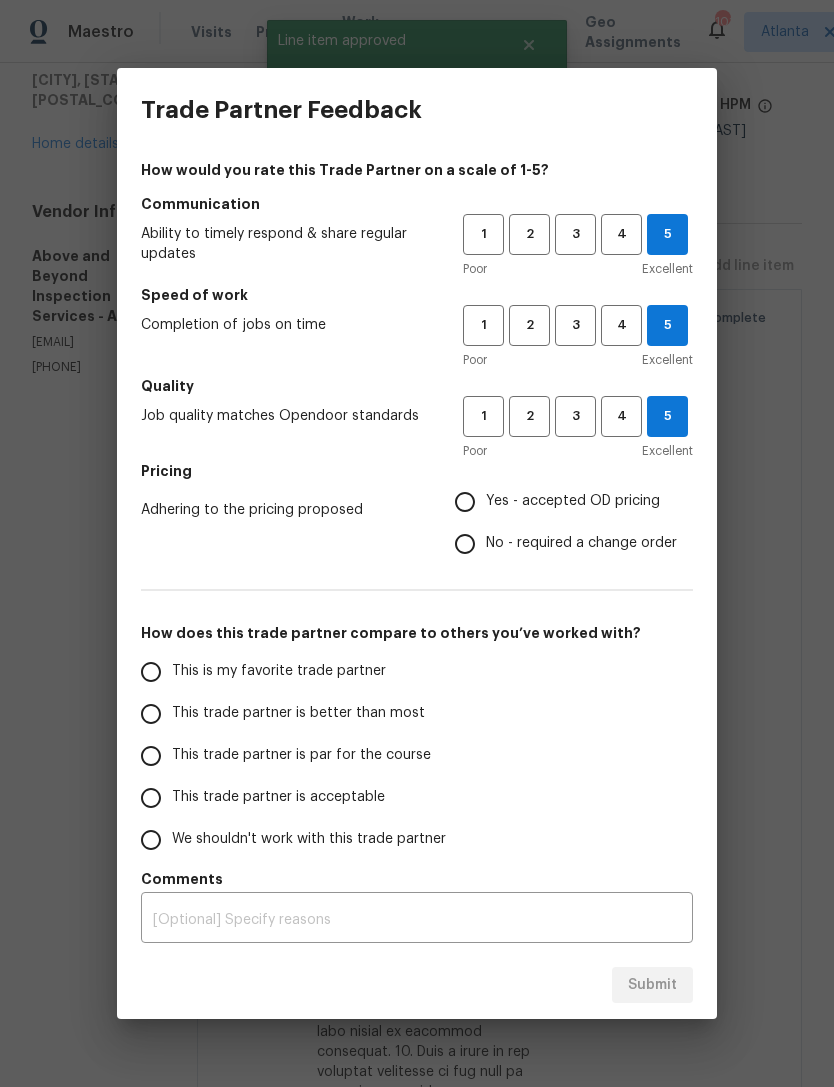 click on "Yes - accepted OD pricing" at bounding box center (465, 502) 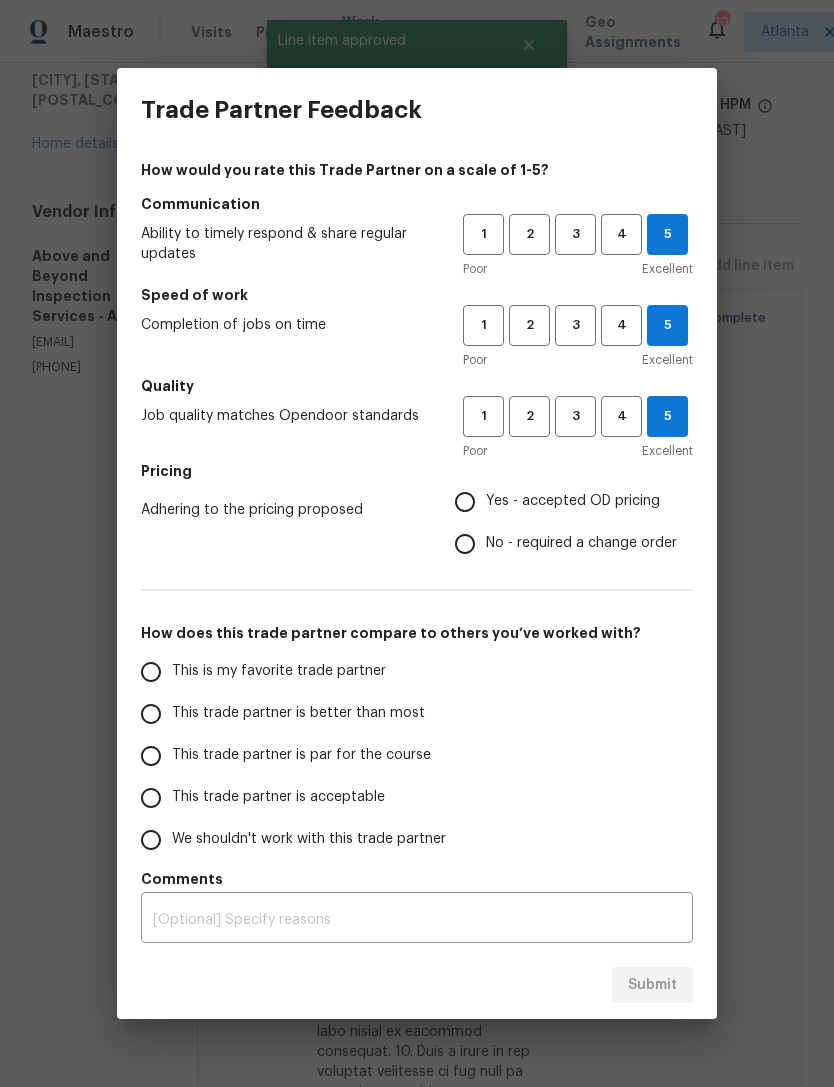 radio on "true" 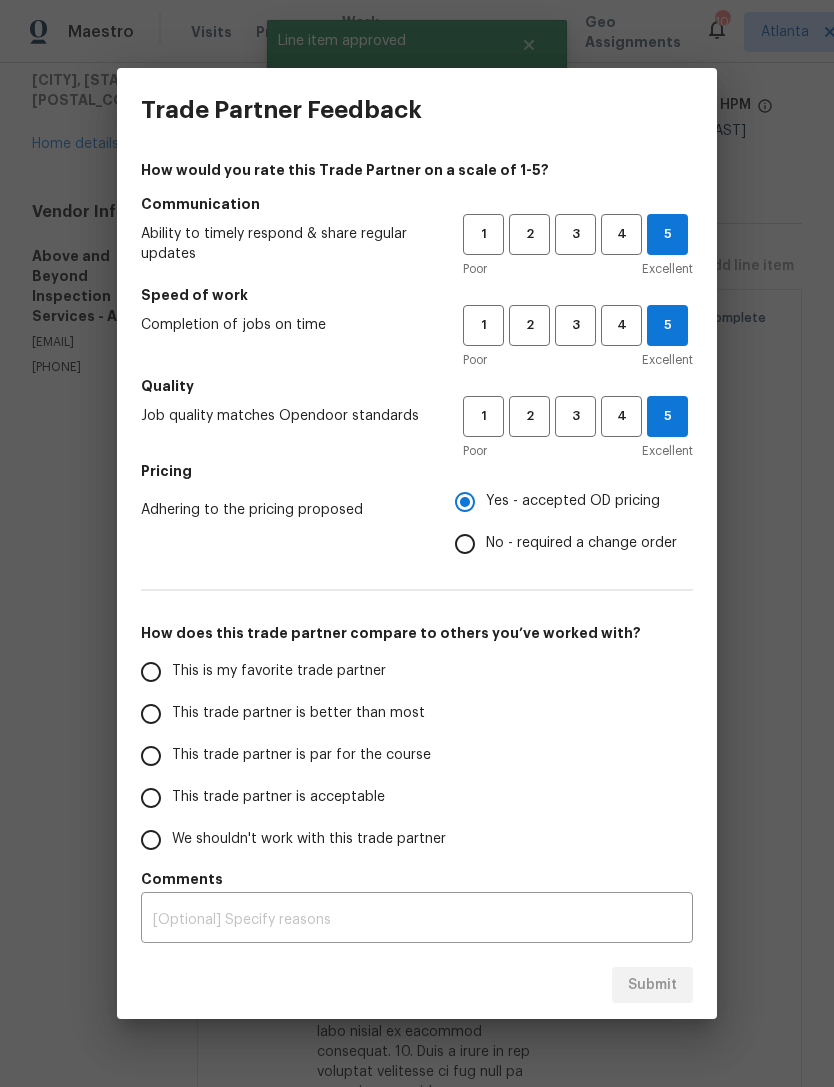 click on "This is my favorite trade partner" at bounding box center [151, 672] 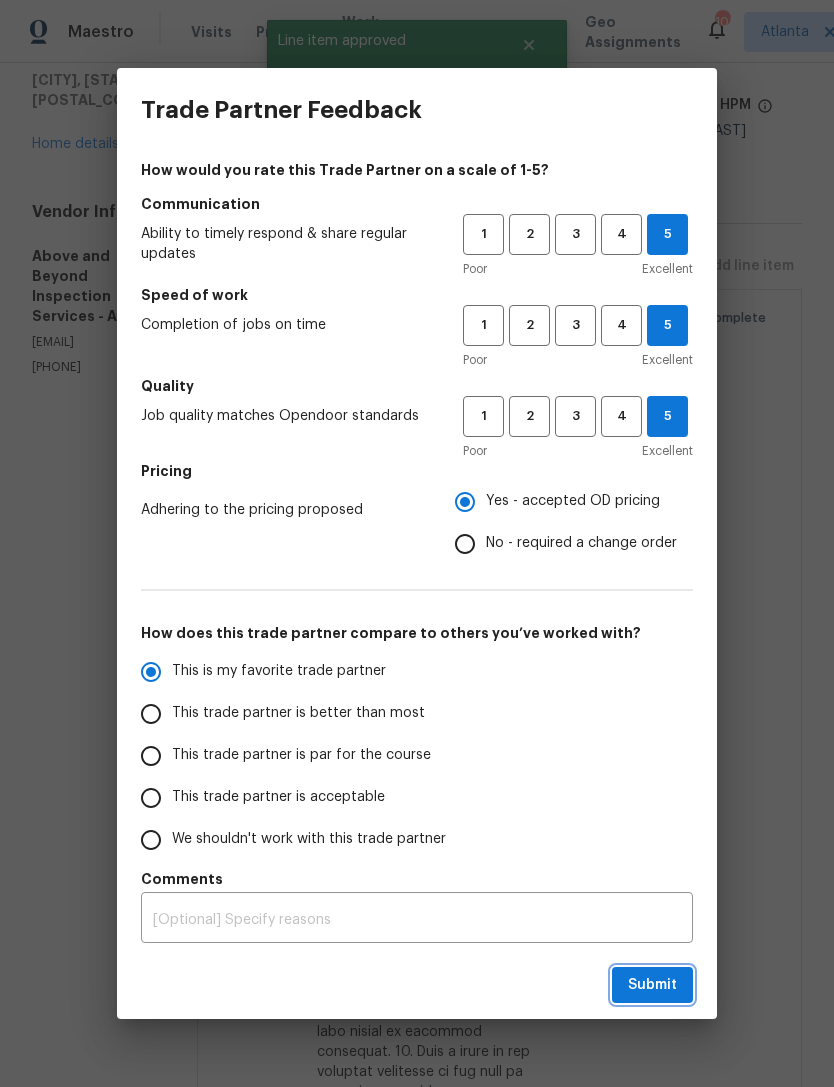 click on "Submit" at bounding box center [652, 985] 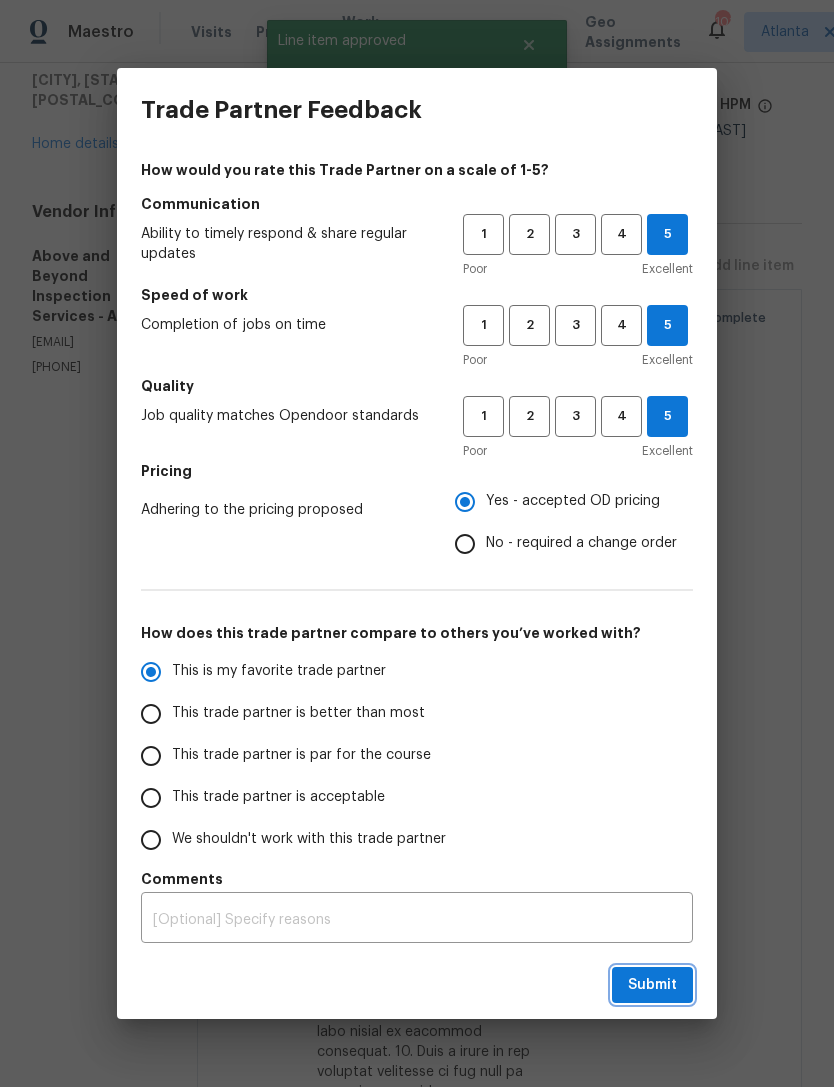 radio on "true" 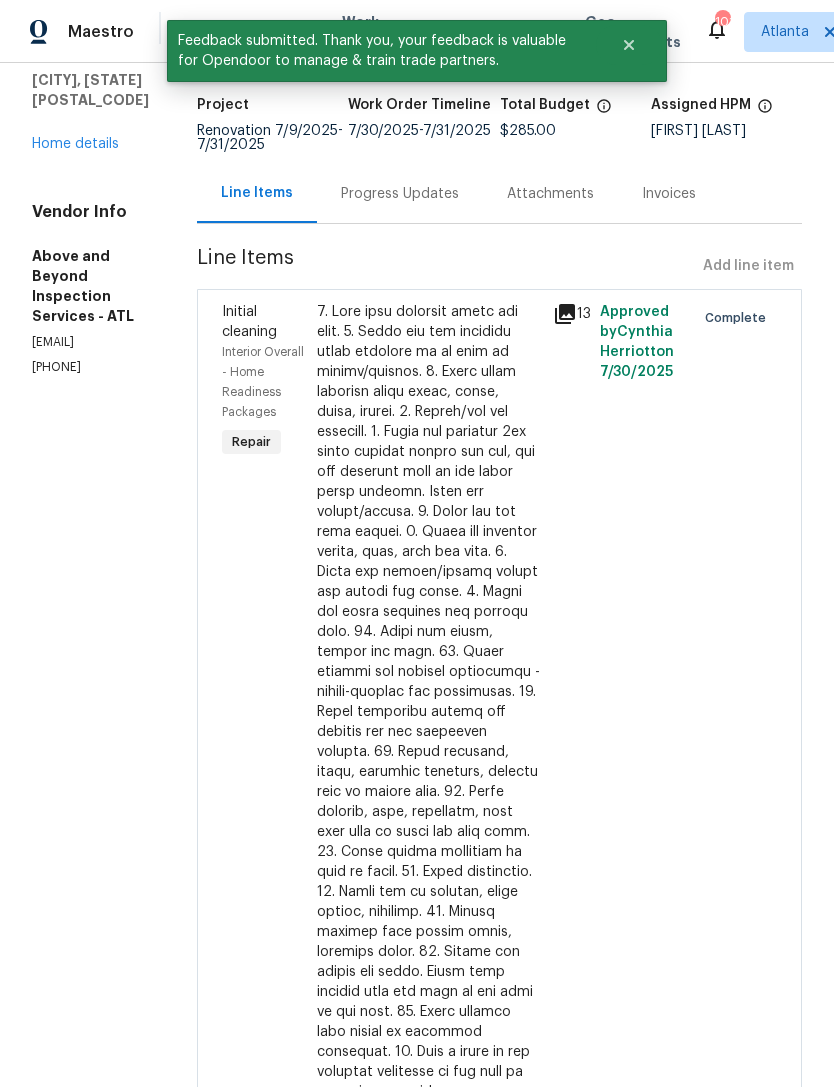 click on "Home details" at bounding box center (75, 144) 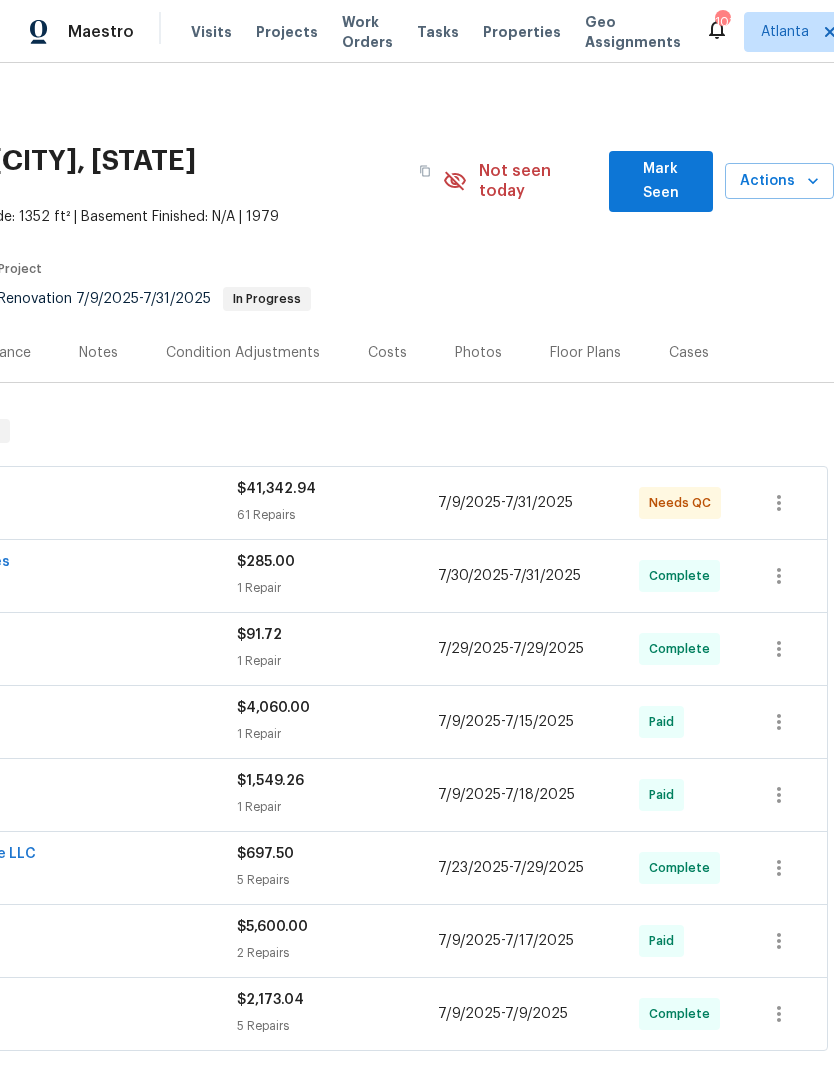 scroll, scrollTop: 0, scrollLeft: 296, axis: horizontal 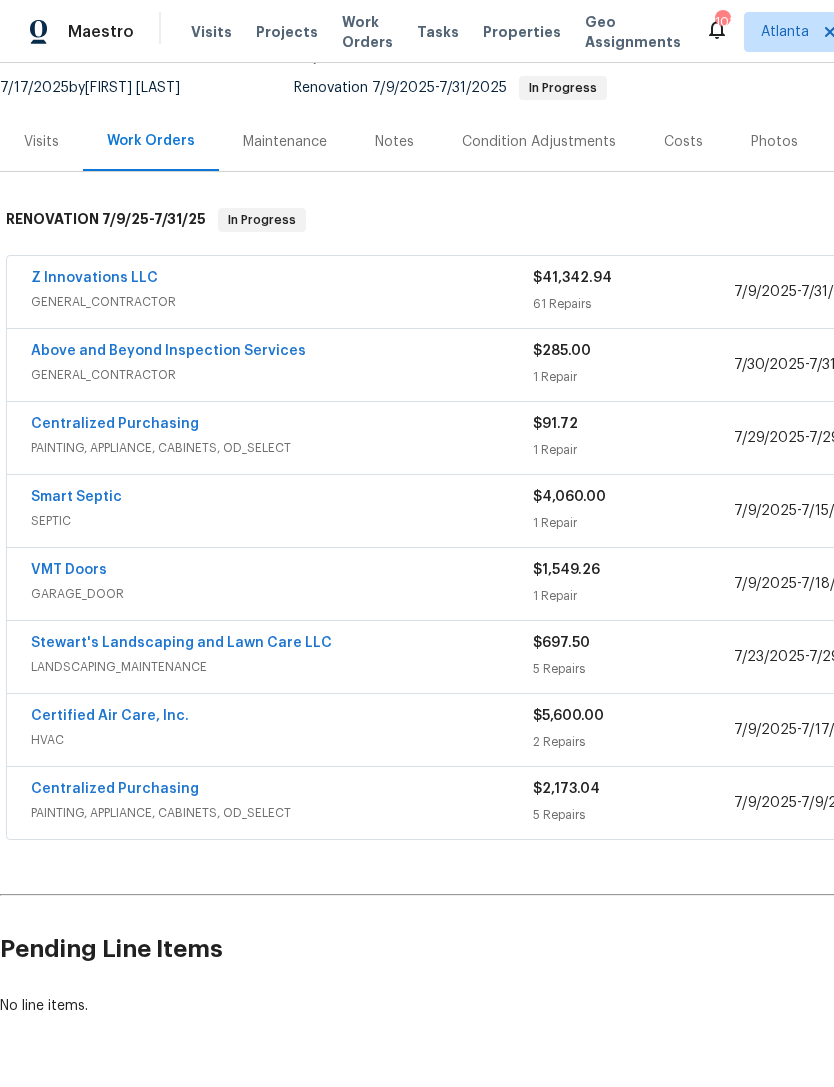 click on "Z Innovations LLC" at bounding box center (94, 278) 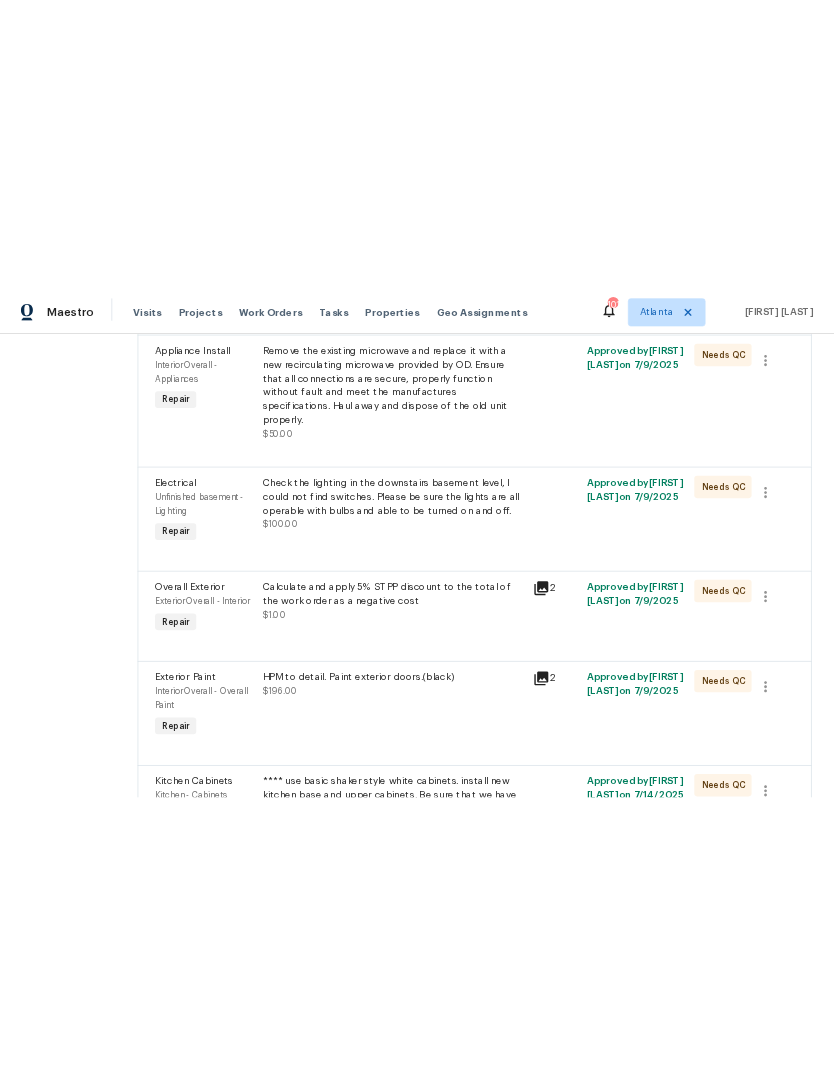 scroll, scrollTop: 5650, scrollLeft: 0, axis: vertical 